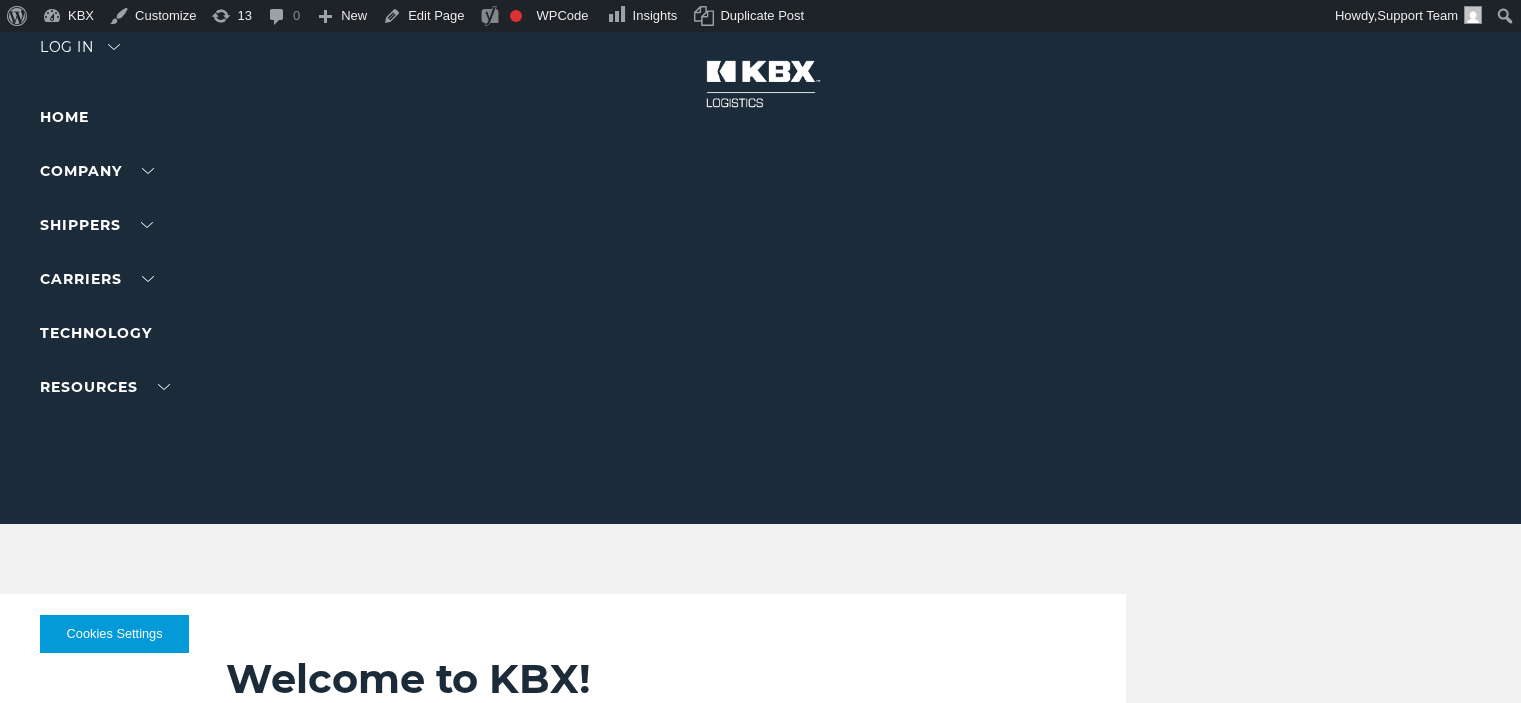 scroll, scrollTop: 0, scrollLeft: 0, axis: both 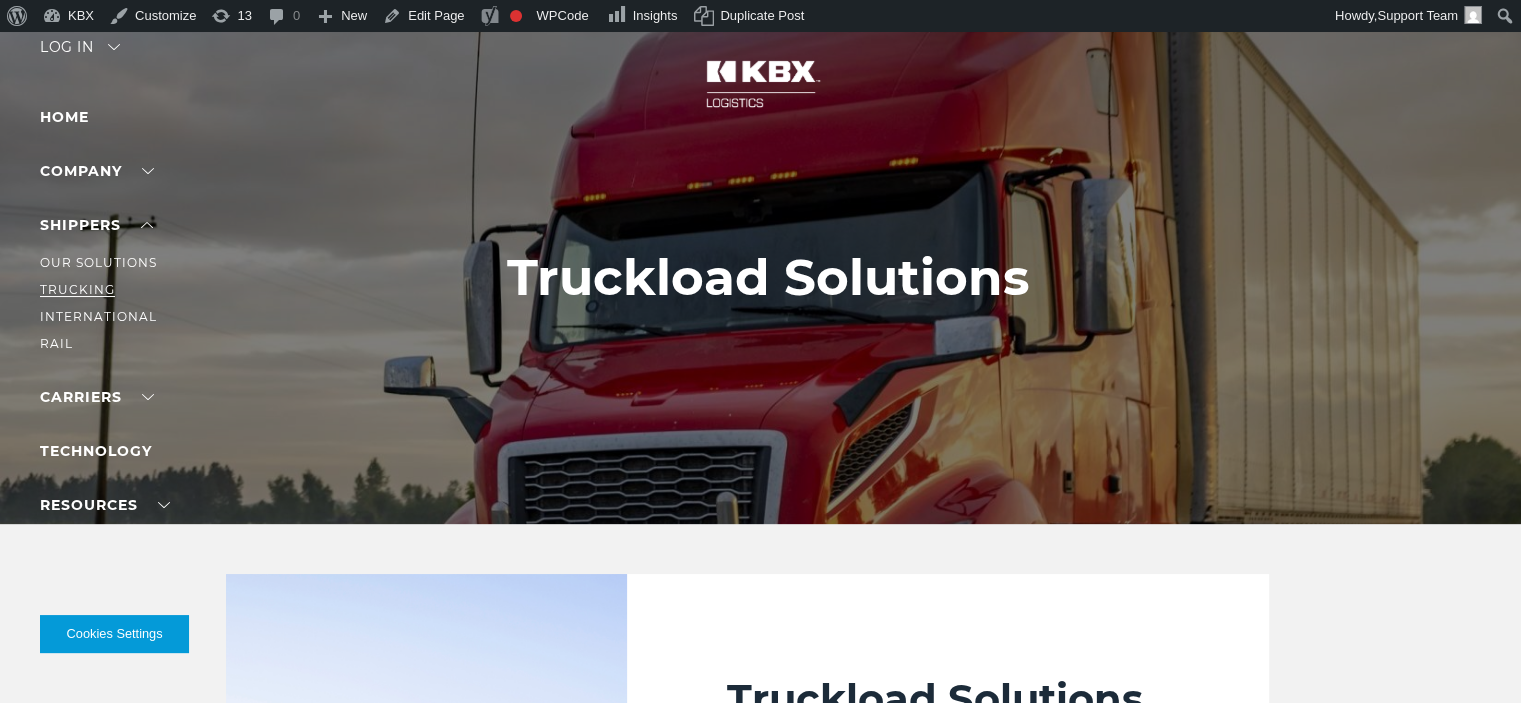 click on "Trucking" at bounding box center [77, 289] 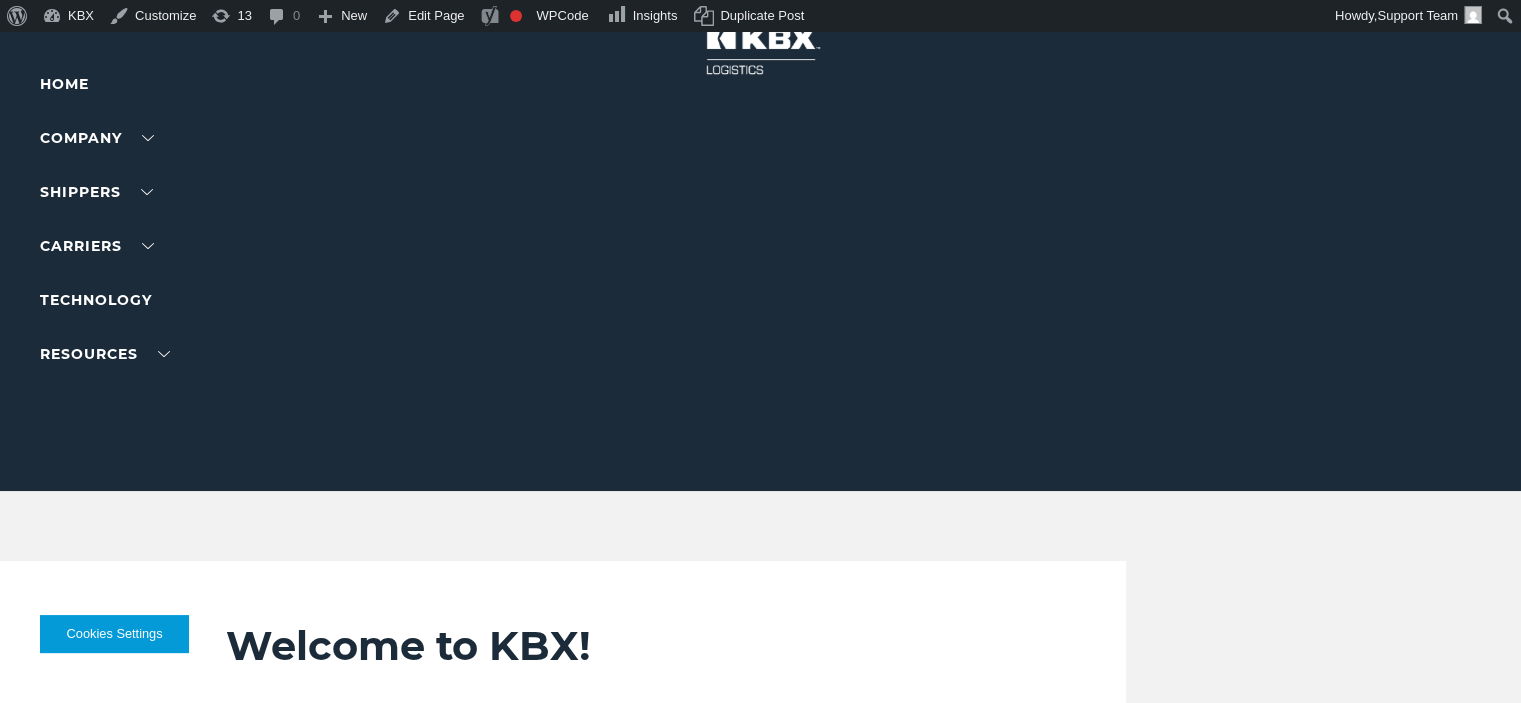 scroll, scrollTop: 0, scrollLeft: 0, axis: both 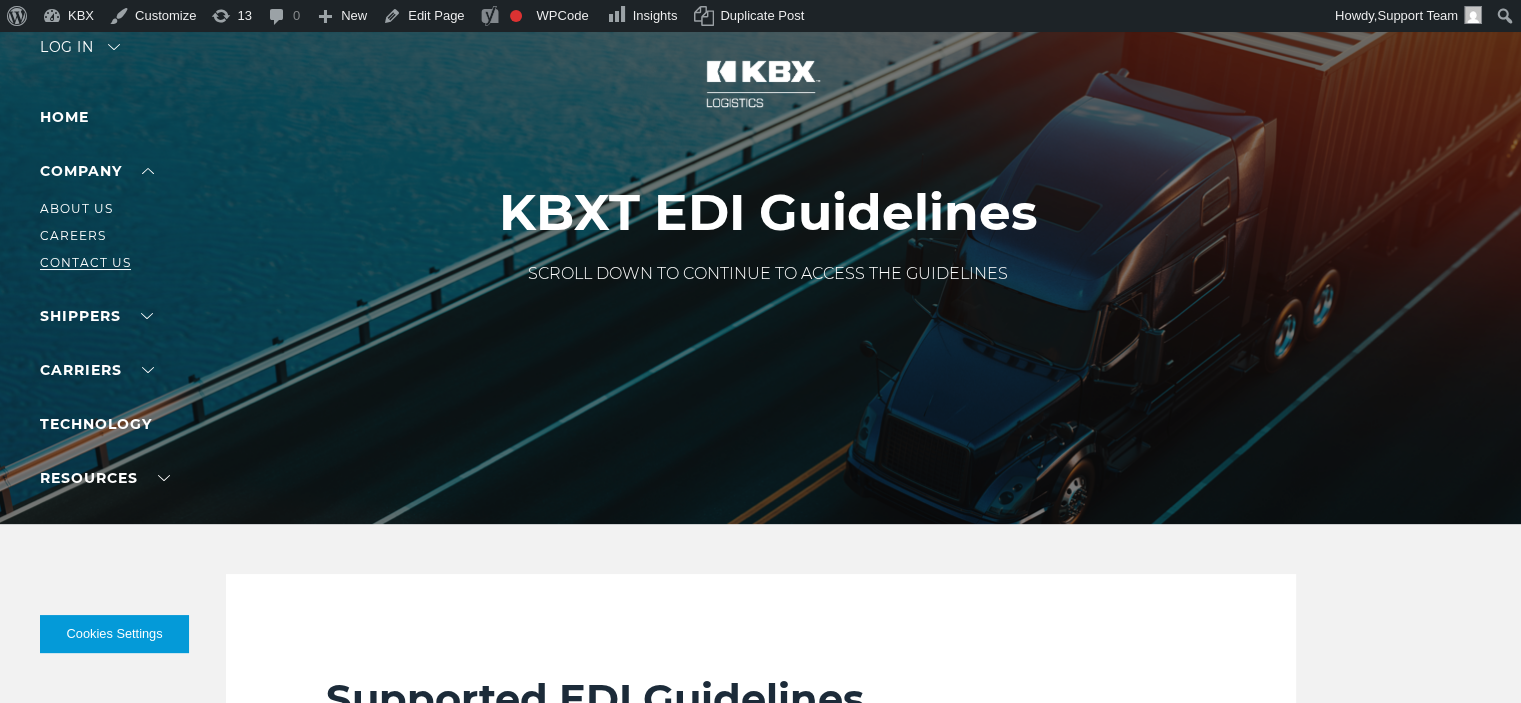 click on "Contact Us" at bounding box center [85, 262] 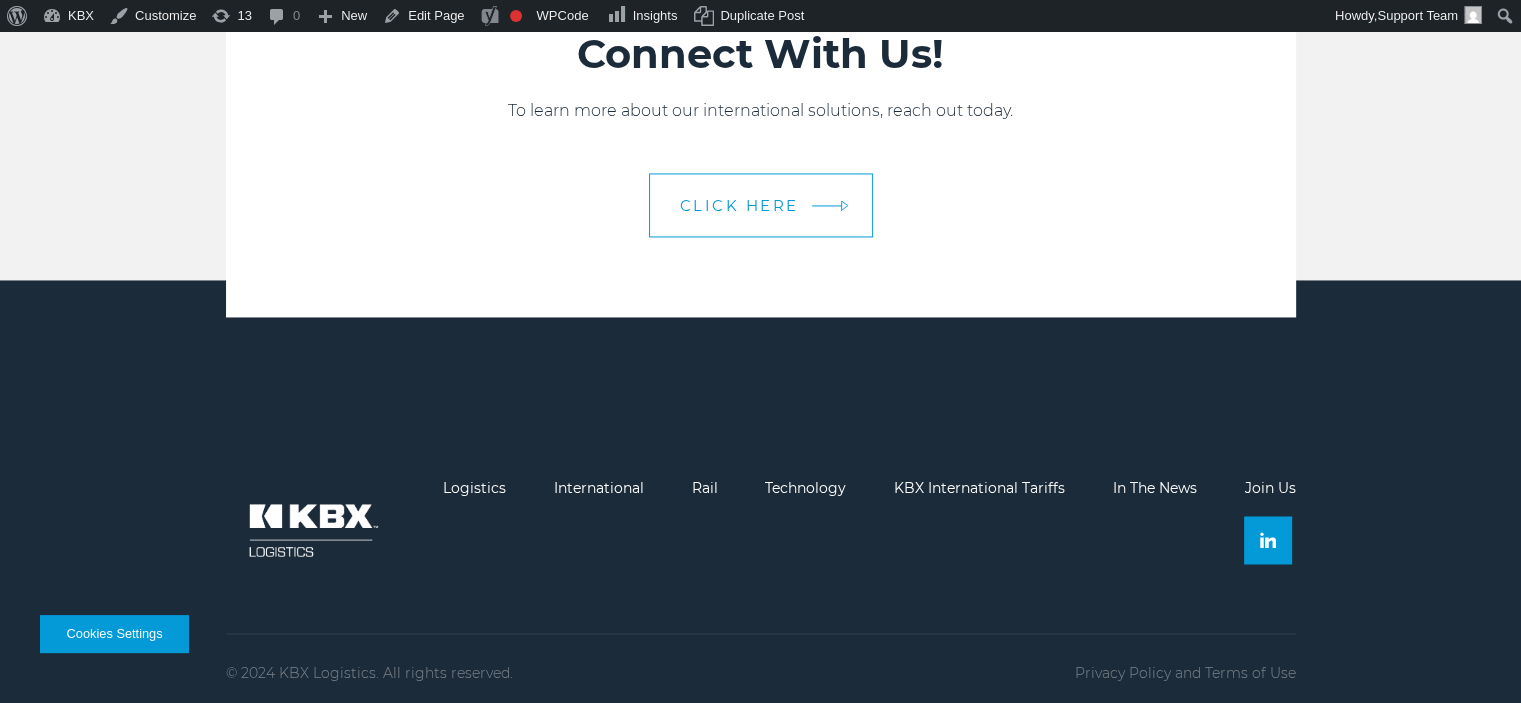 scroll, scrollTop: 3132, scrollLeft: 0, axis: vertical 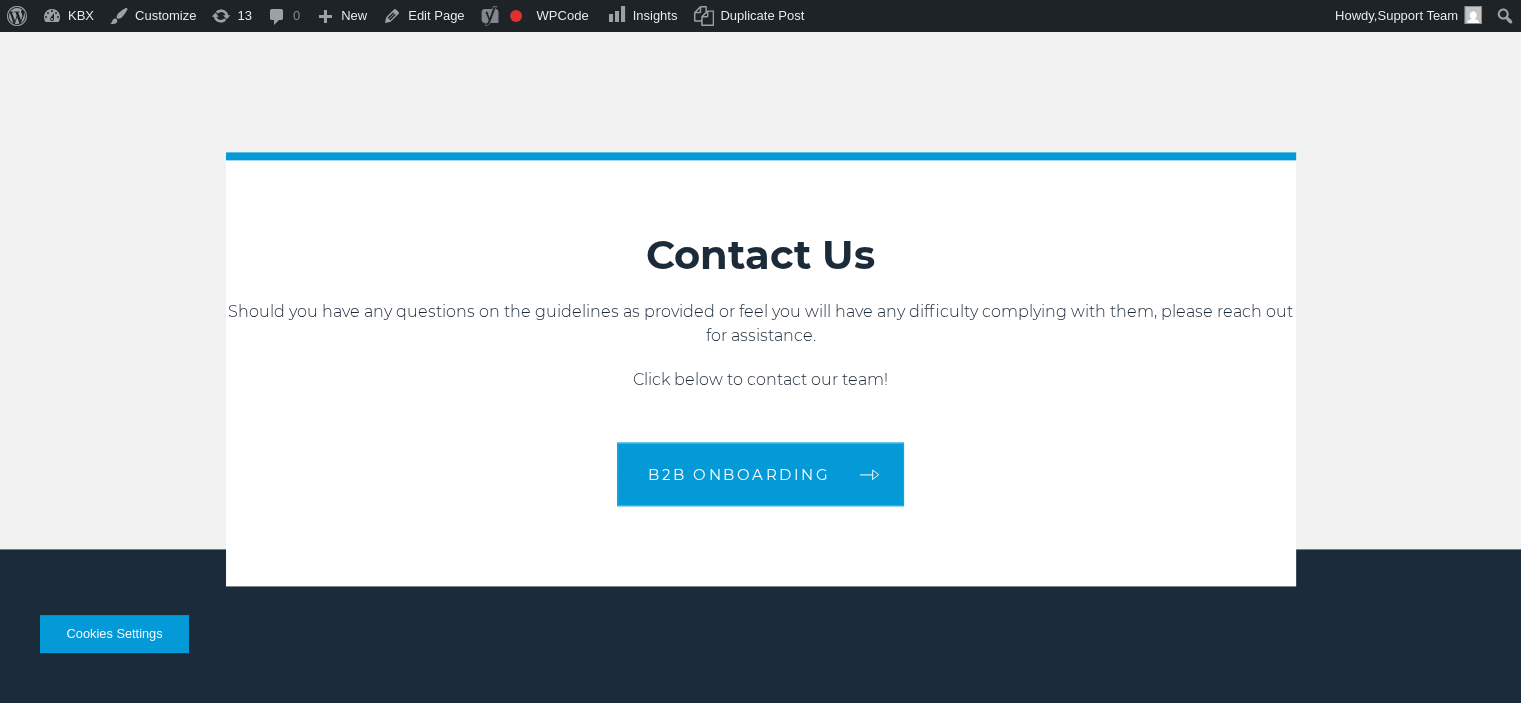 click on "Contact Us" at bounding box center [761, 255] 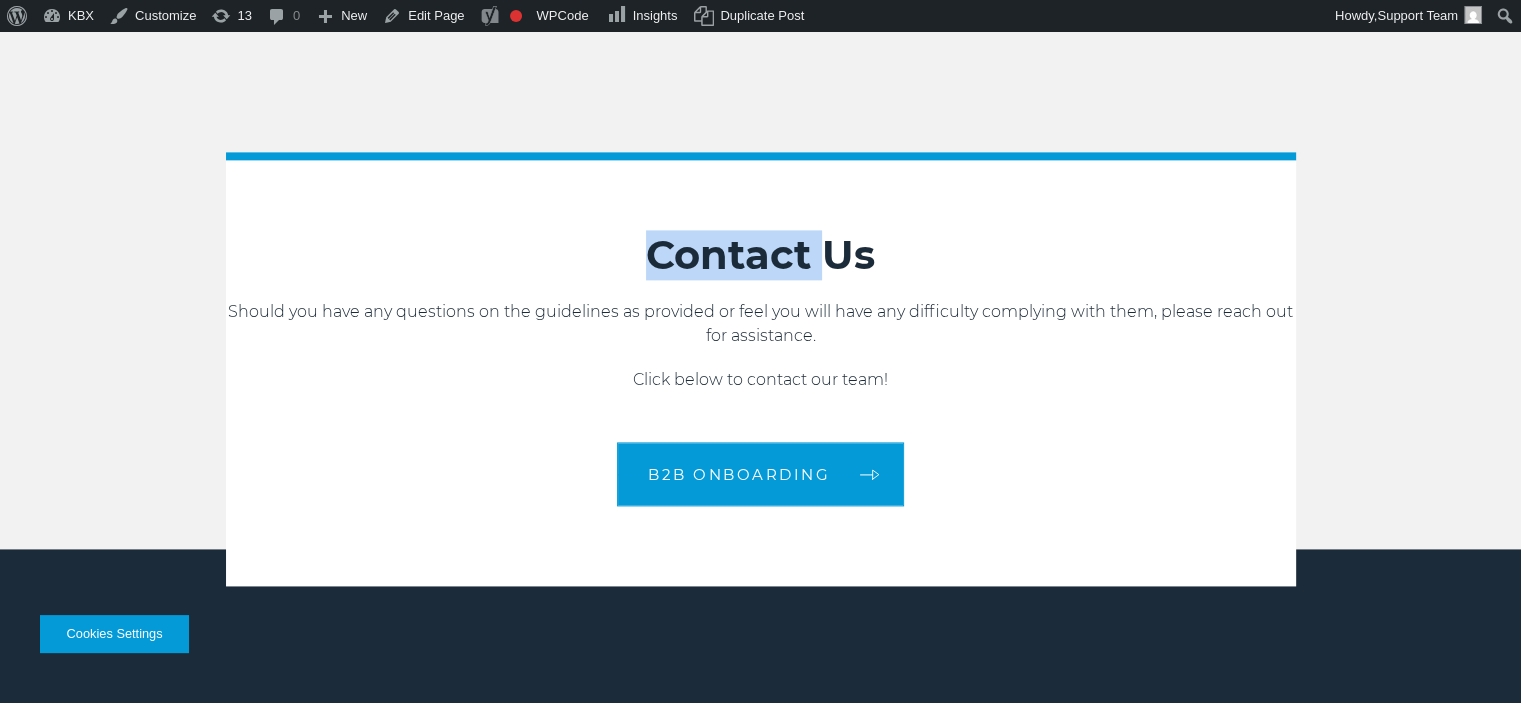 click on "Contact Us" at bounding box center [761, 255] 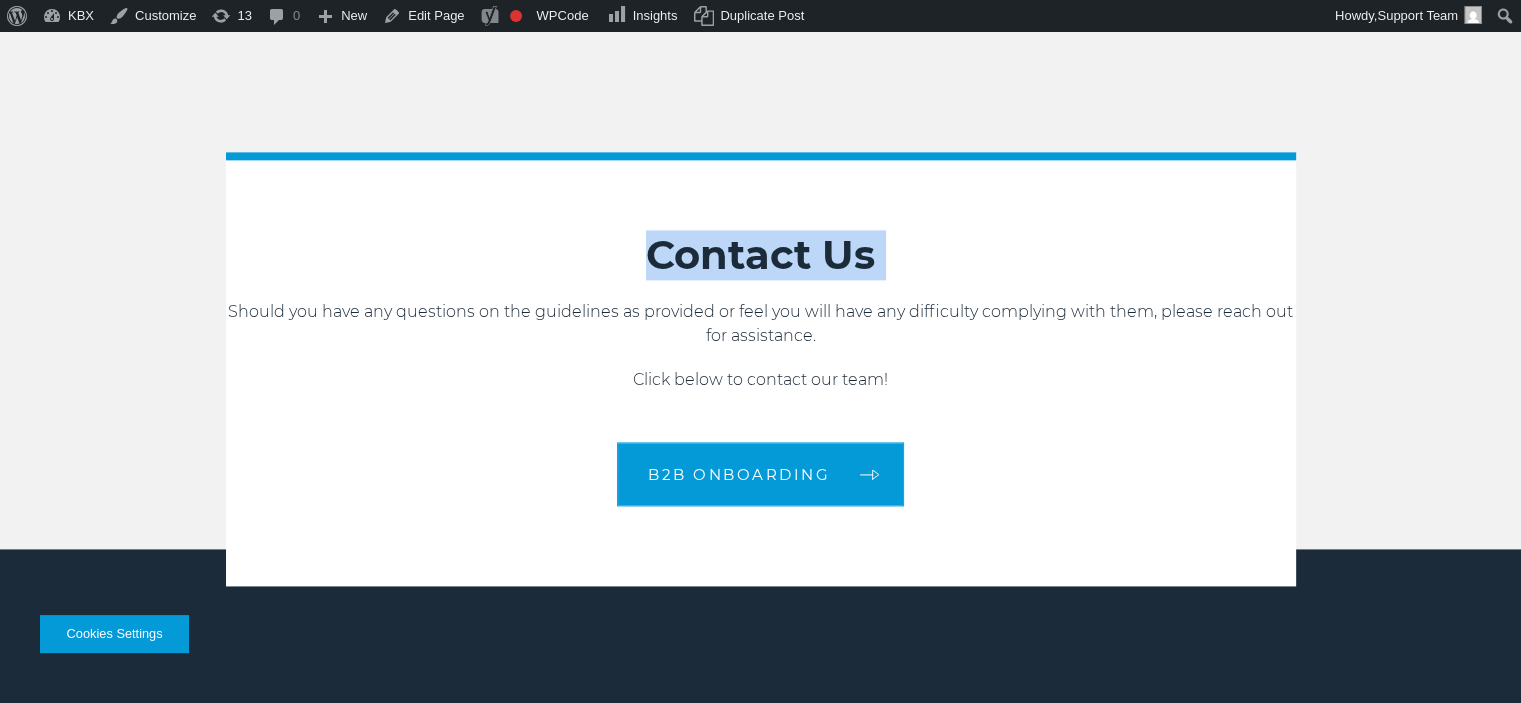 click on "Contact Us" at bounding box center [761, 255] 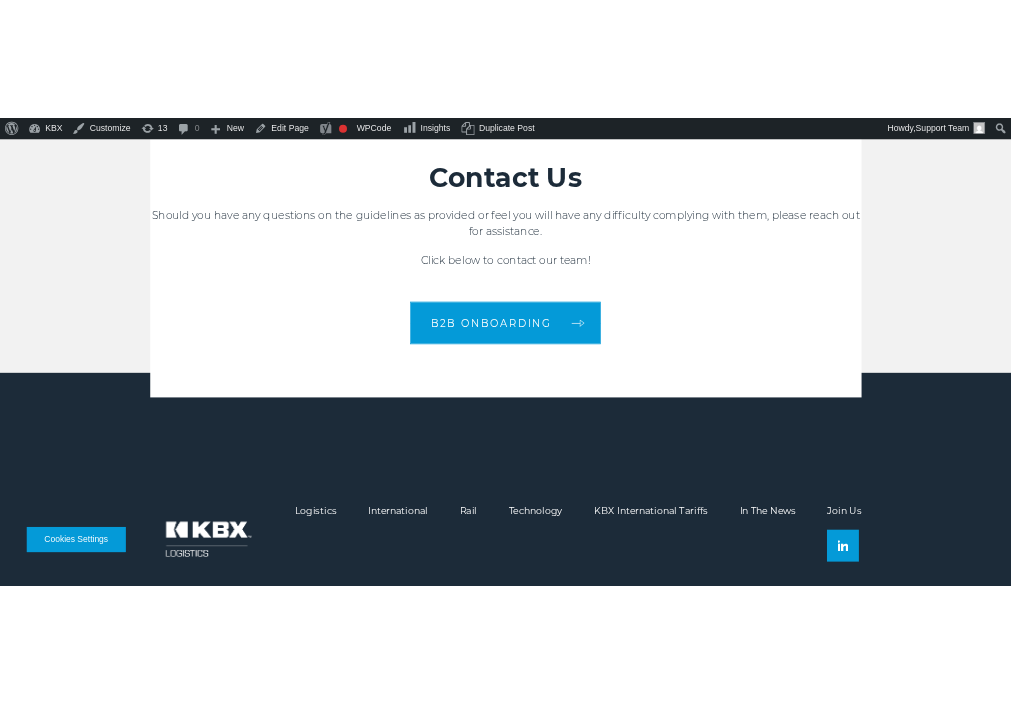 scroll, scrollTop: 2652, scrollLeft: 0, axis: vertical 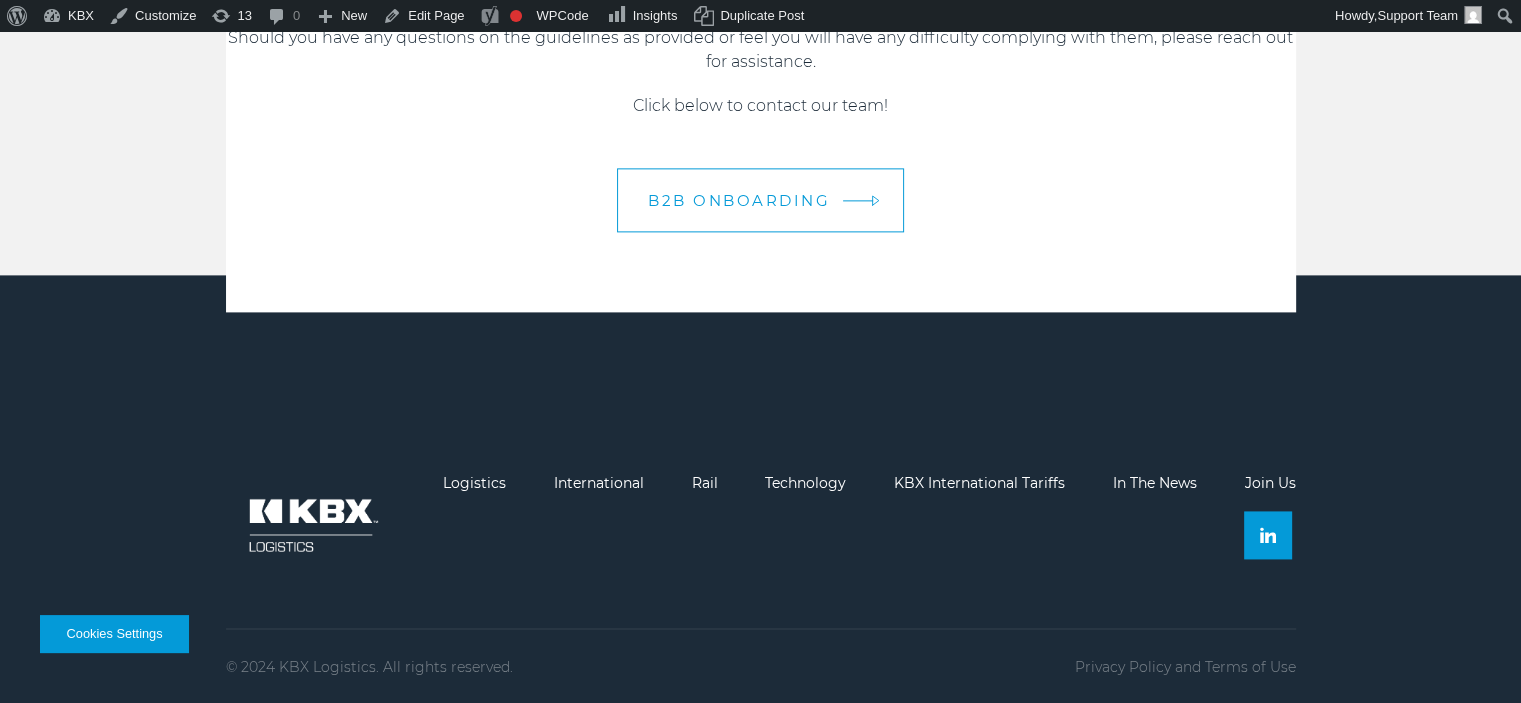 click on "B2B Onboarding" at bounding box center [760, 200] 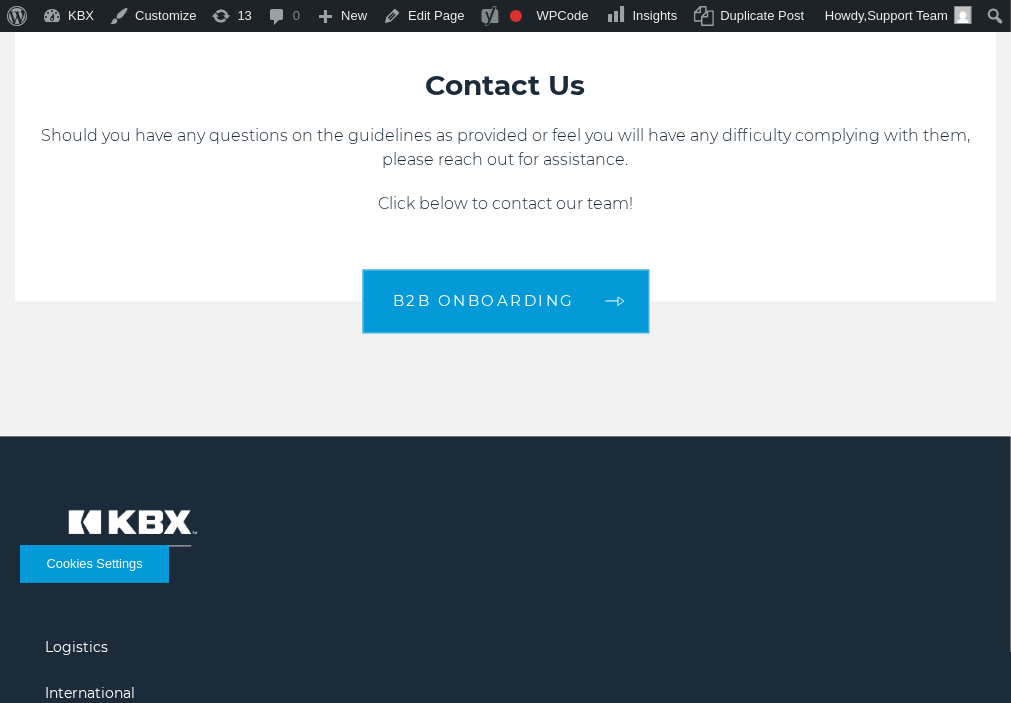 scroll, scrollTop: 2549, scrollLeft: 0, axis: vertical 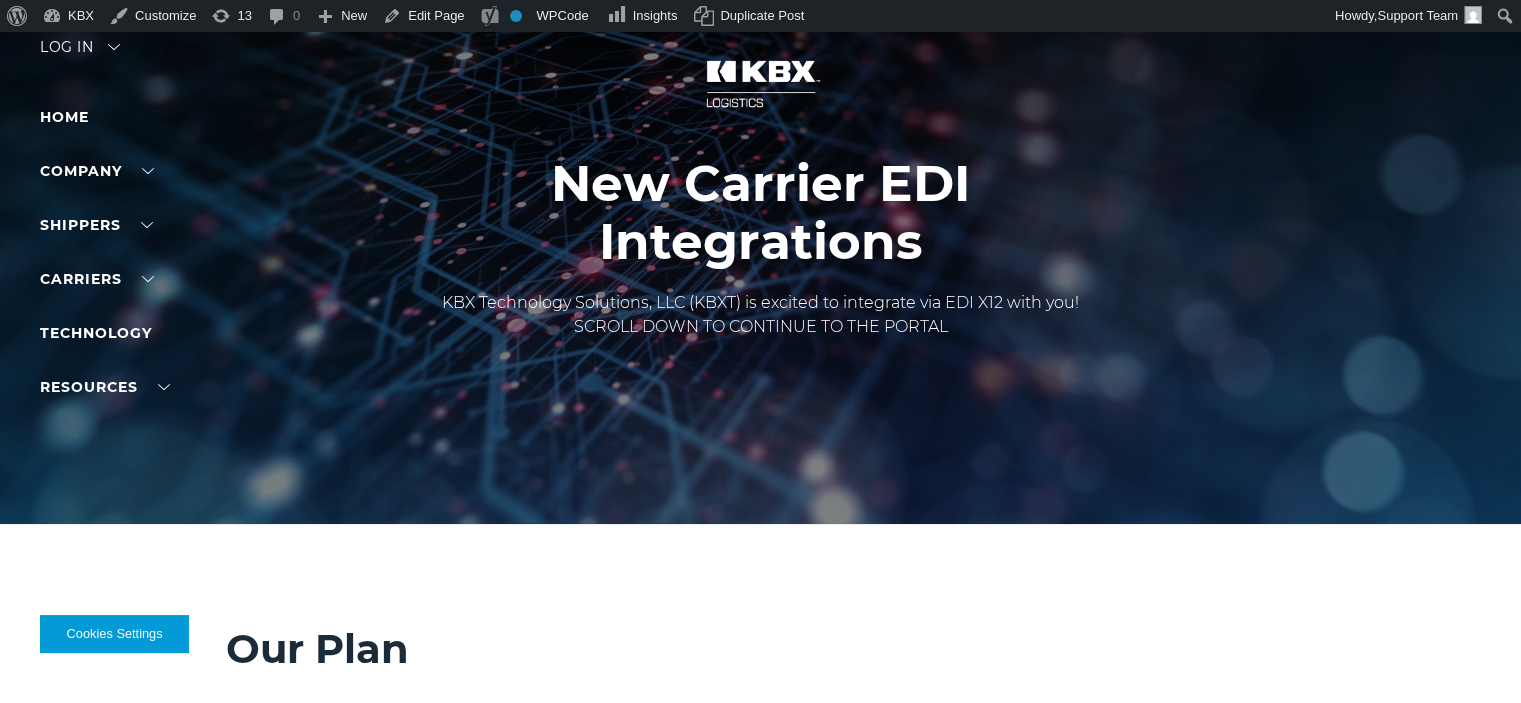 click on "New Carrier EDI Integrations" at bounding box center [760, 213] 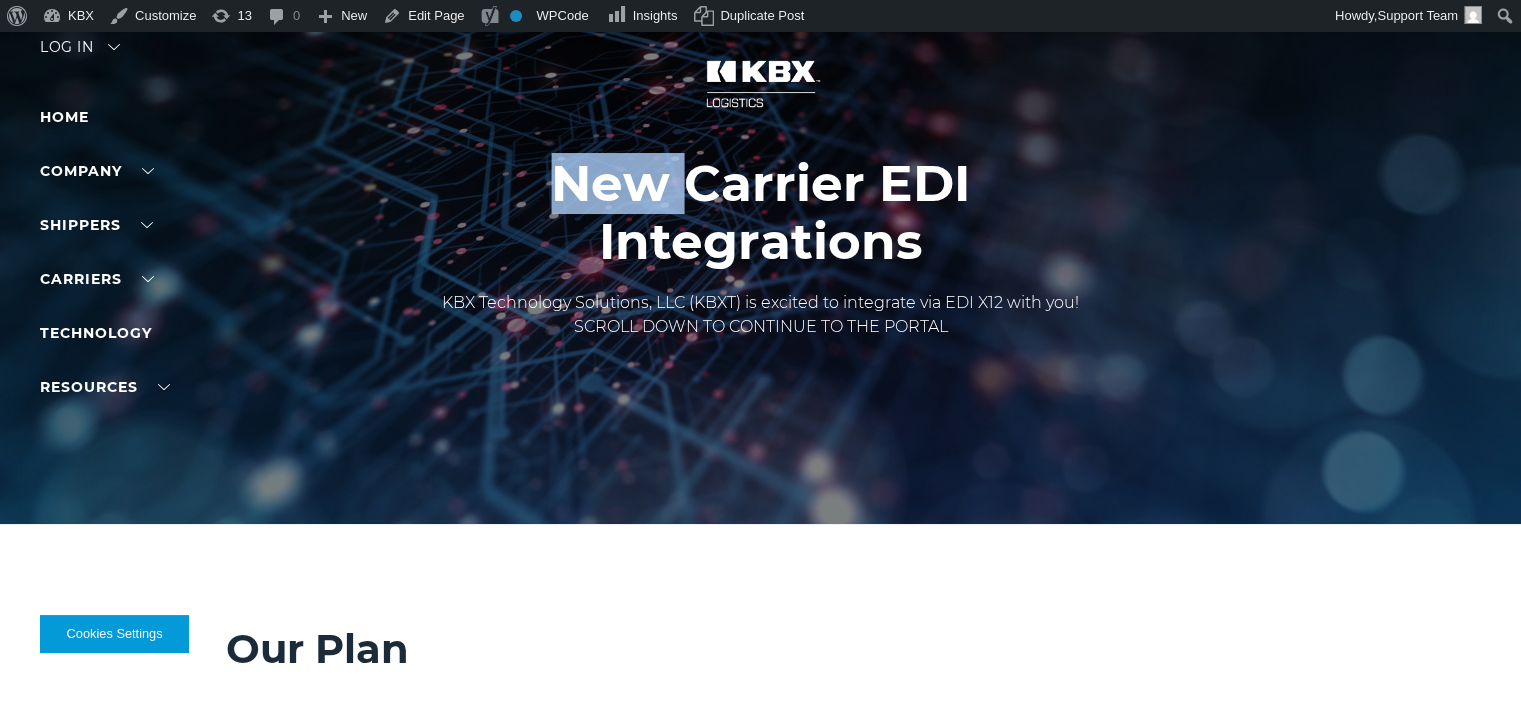 click on "New Carrier EDI Integrations" at bounding box center [760, 213] 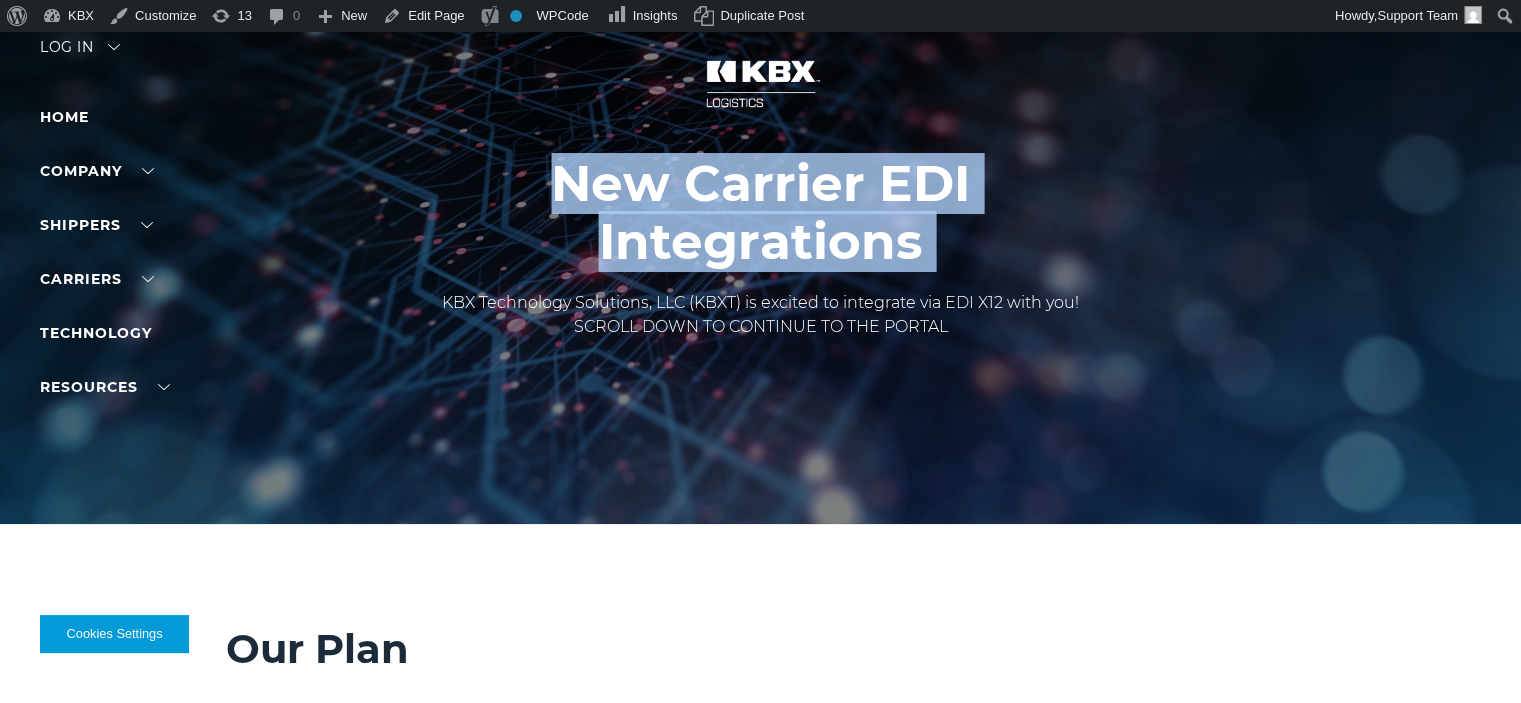 click on "New Carrier EDI Integrations" at bounding box center (760, 213) 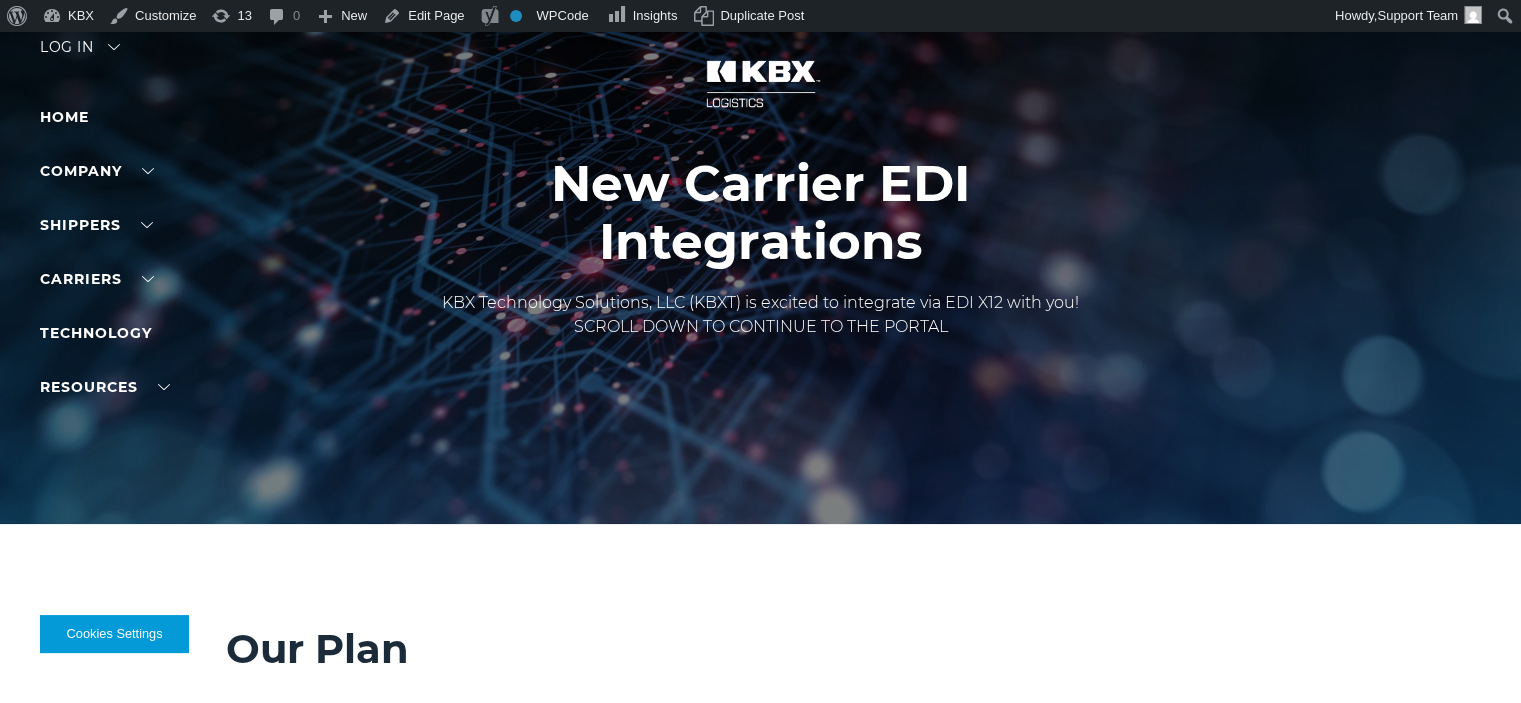 click on "KBX Technology Solutions, LLC (KBXT) is excited to integrate via EDI X12 with you!
SCROLL DOWN TO CONTINUE TO THE PORTAL" at bounding box center (760, 315) 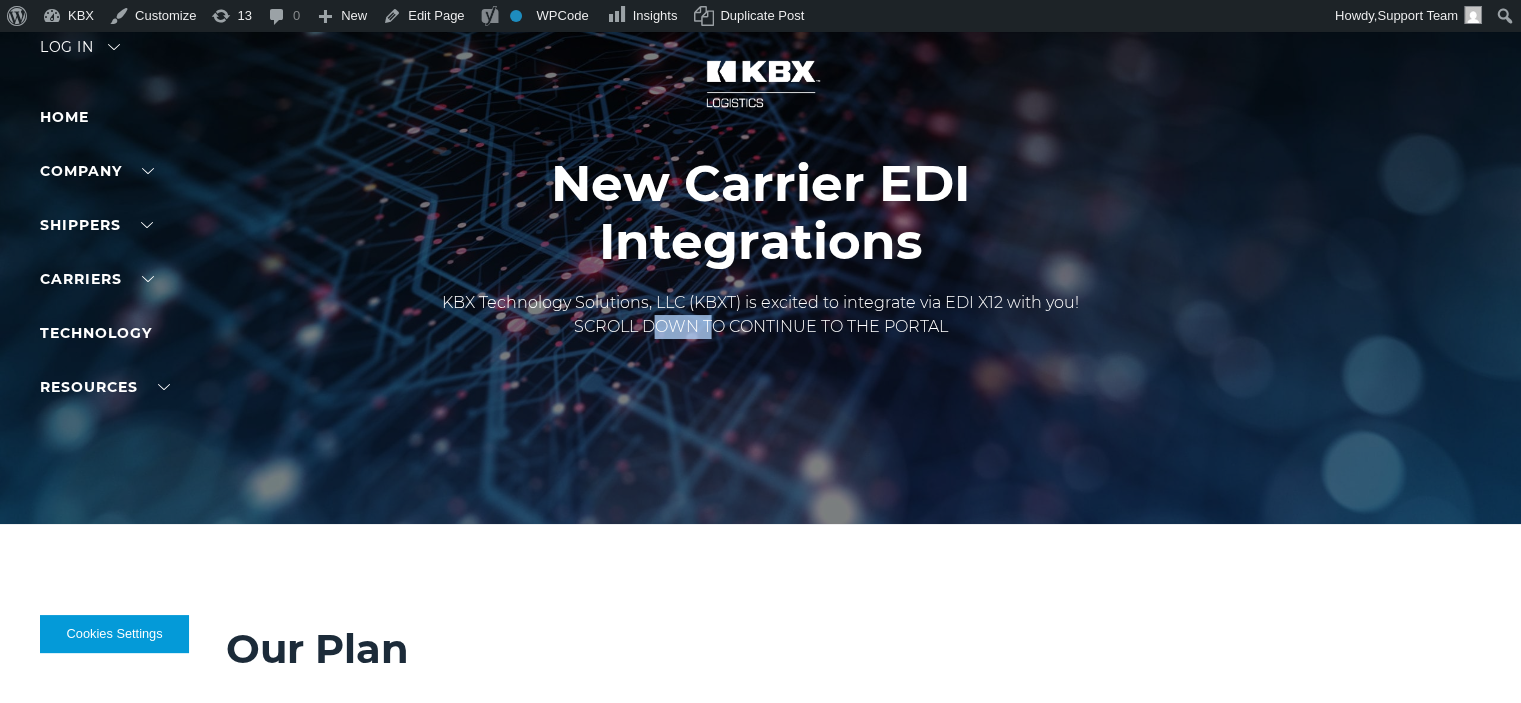 click on "KBX Technology Solutions, LLC (KBXT) is excited to integrate via EDI X12 with you!
SCROLL DOWN TO CONTINUE TO THE PORTAL" at bounding box center (760, 315) 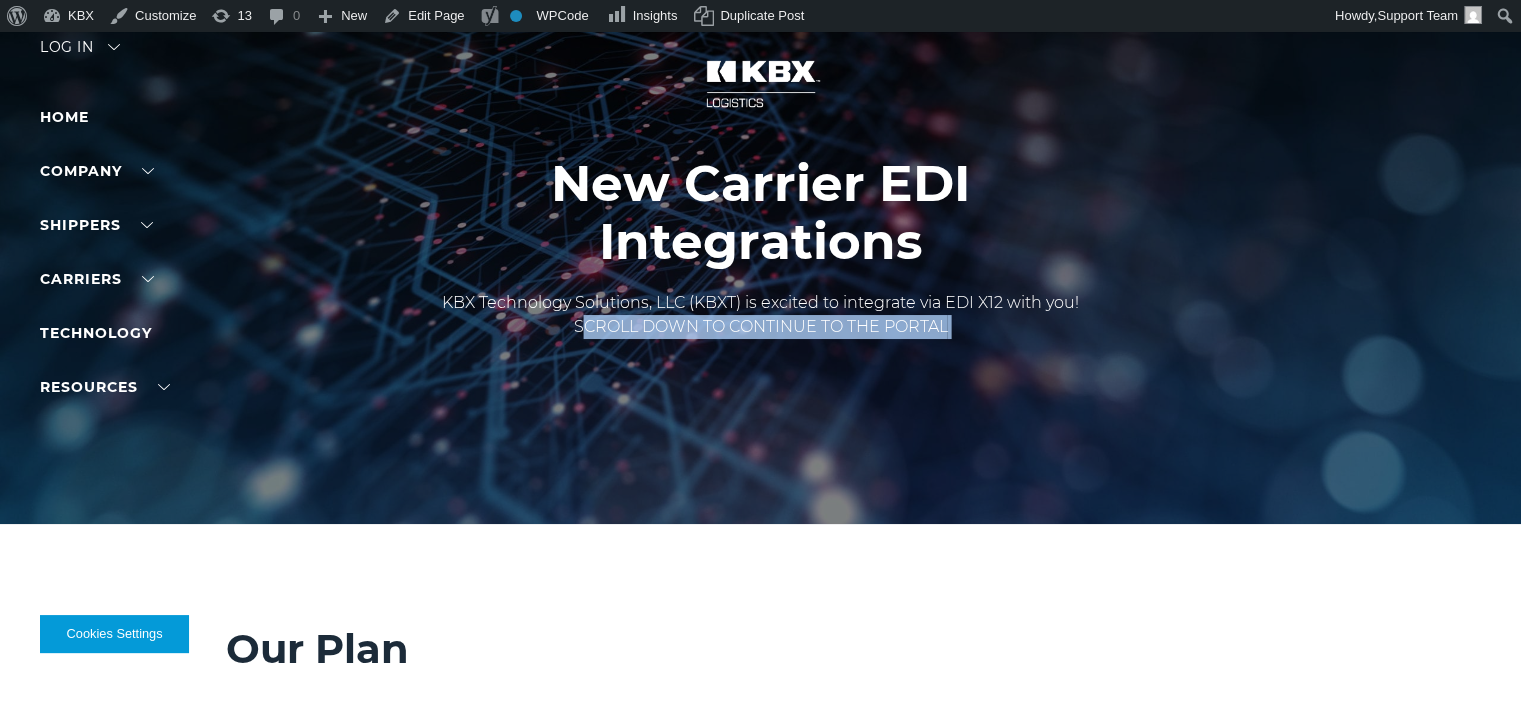 click on "KBX Technology Solutions, LLC (KBXT) is excited to integrate via EDI X12 with you!
SCROLL DOWN TO CONTINUE TO THE PORTAL" at bounding box center [760, 315] 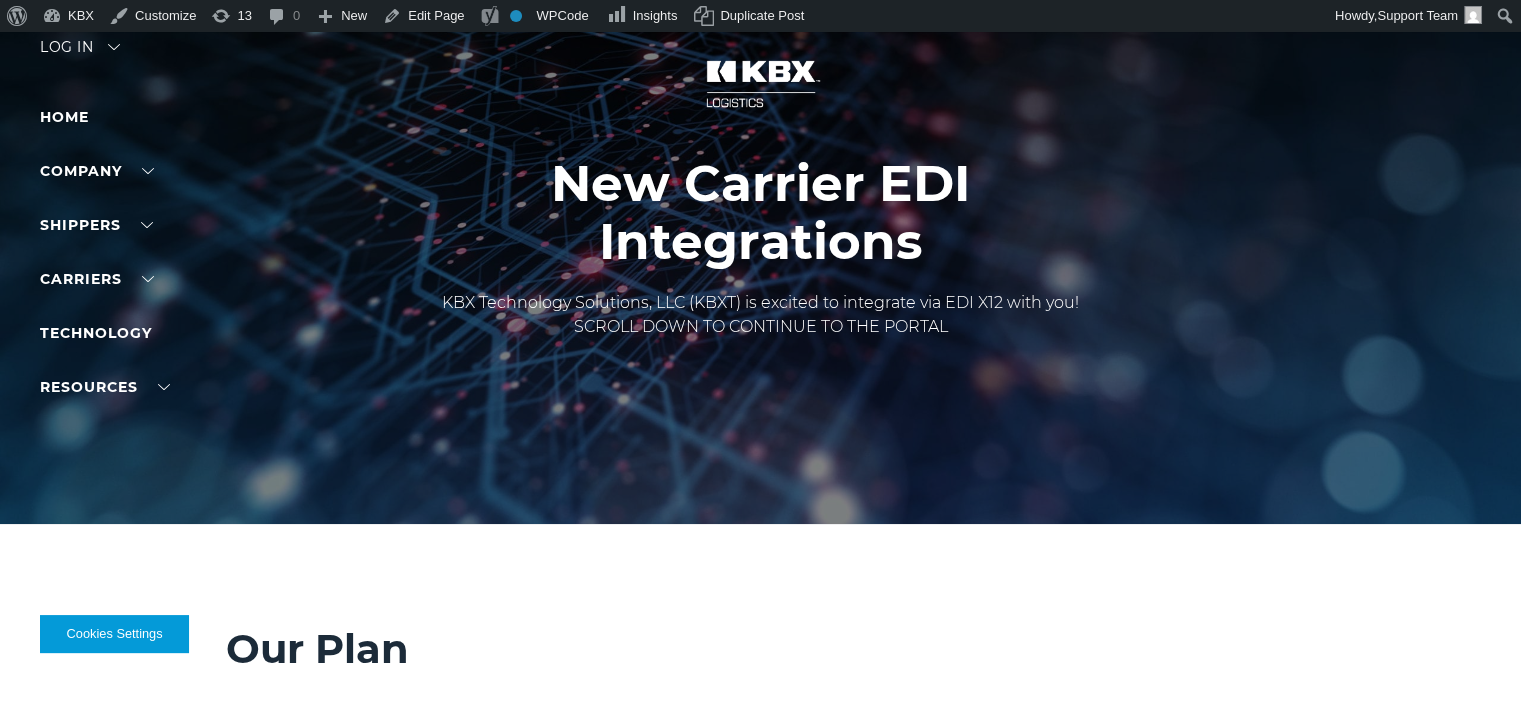 click on "KBX Technology Solutions, LLC (KBXT) is excited to integrate via EDI X12 with you!
SCROLL DOWN TO CONTINUE TO THE PORTAL" at bounding box center (760, 315) 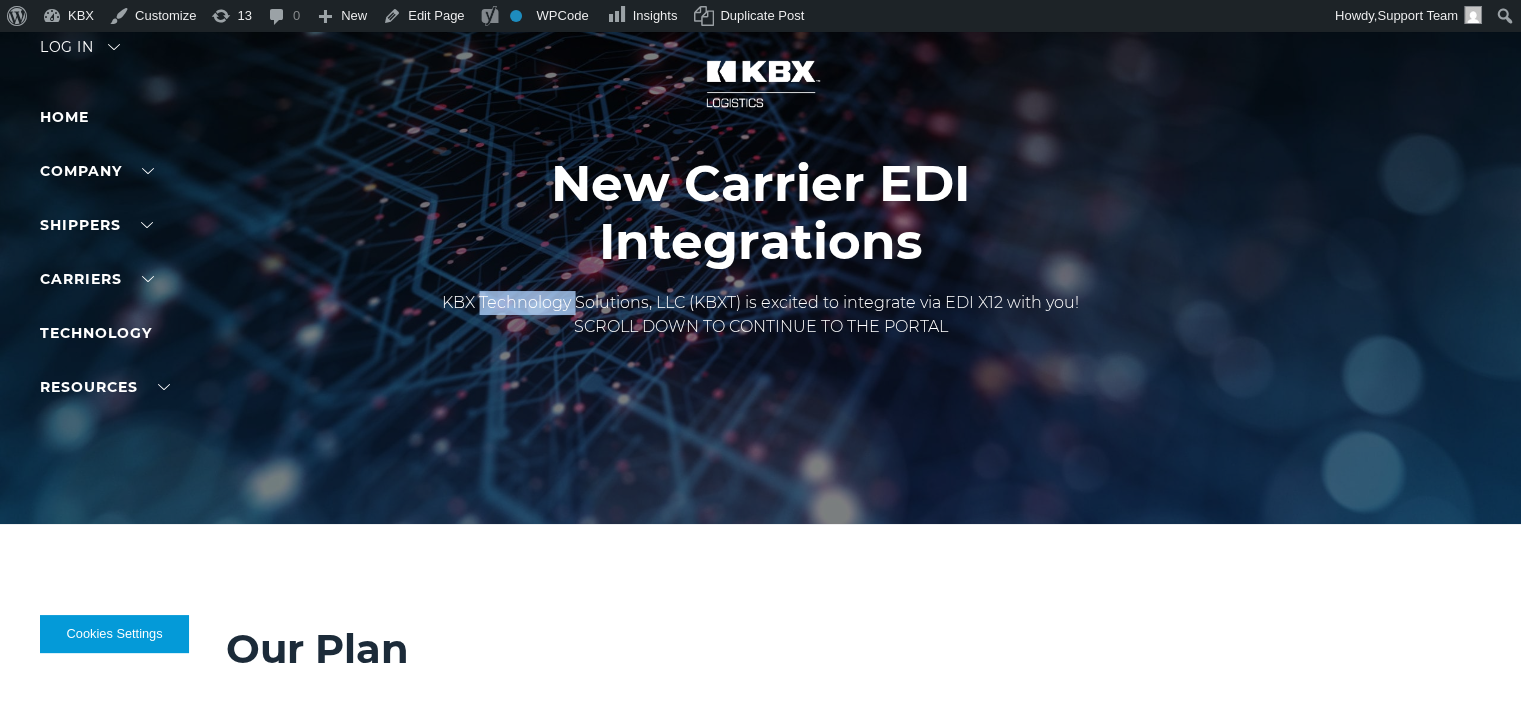 click on "KBX Technology Solutions, LLC (KBXT) is excited to integrate via EDI X12 with you!
SCROLL DOWN TO CONTINUE TO THE PORTAL" at bounding box center (760, 315) 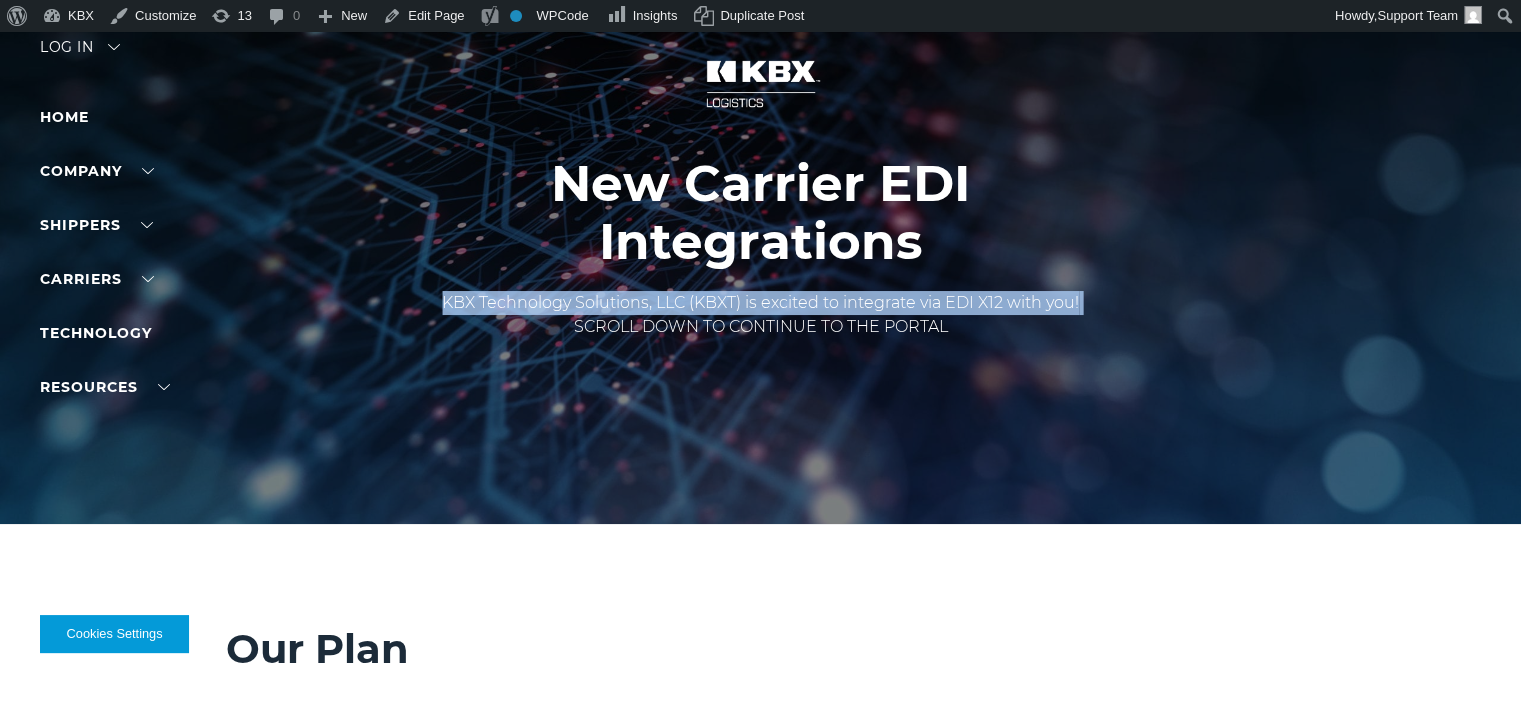 click on "KBX Technology Solutions, LLC (KBXT) is excited to integrate via EDI X12 with you!
SCROLL DOWN TO CONTINUE TO THE PORTAL" at bounding box center [760, 315] 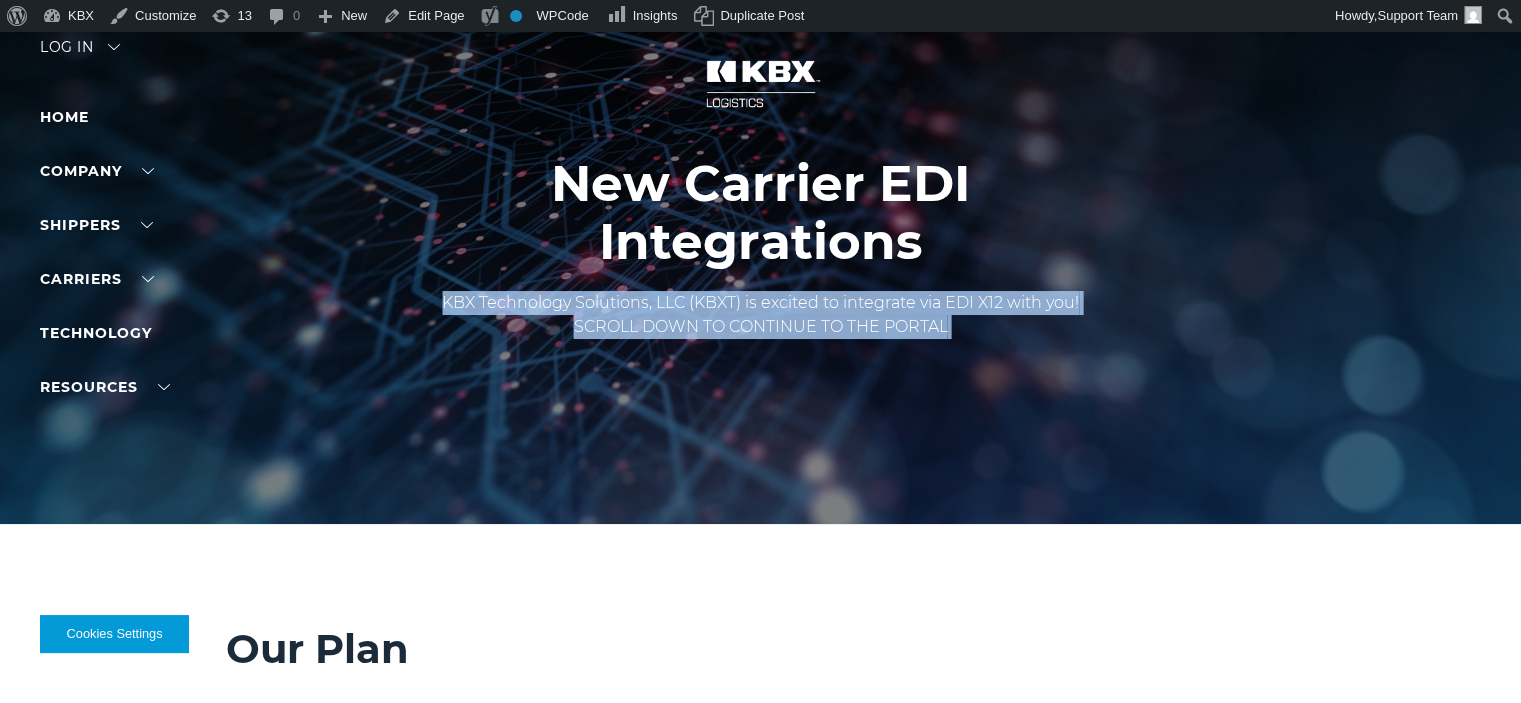 click on "KBX Technology Solutions, LLC (KBXT) is excited to integrate via EDI X12 with you!
SCROLL DOWN TO CONTINUE TO THE PORTAL" at bounding box center (760, 315) 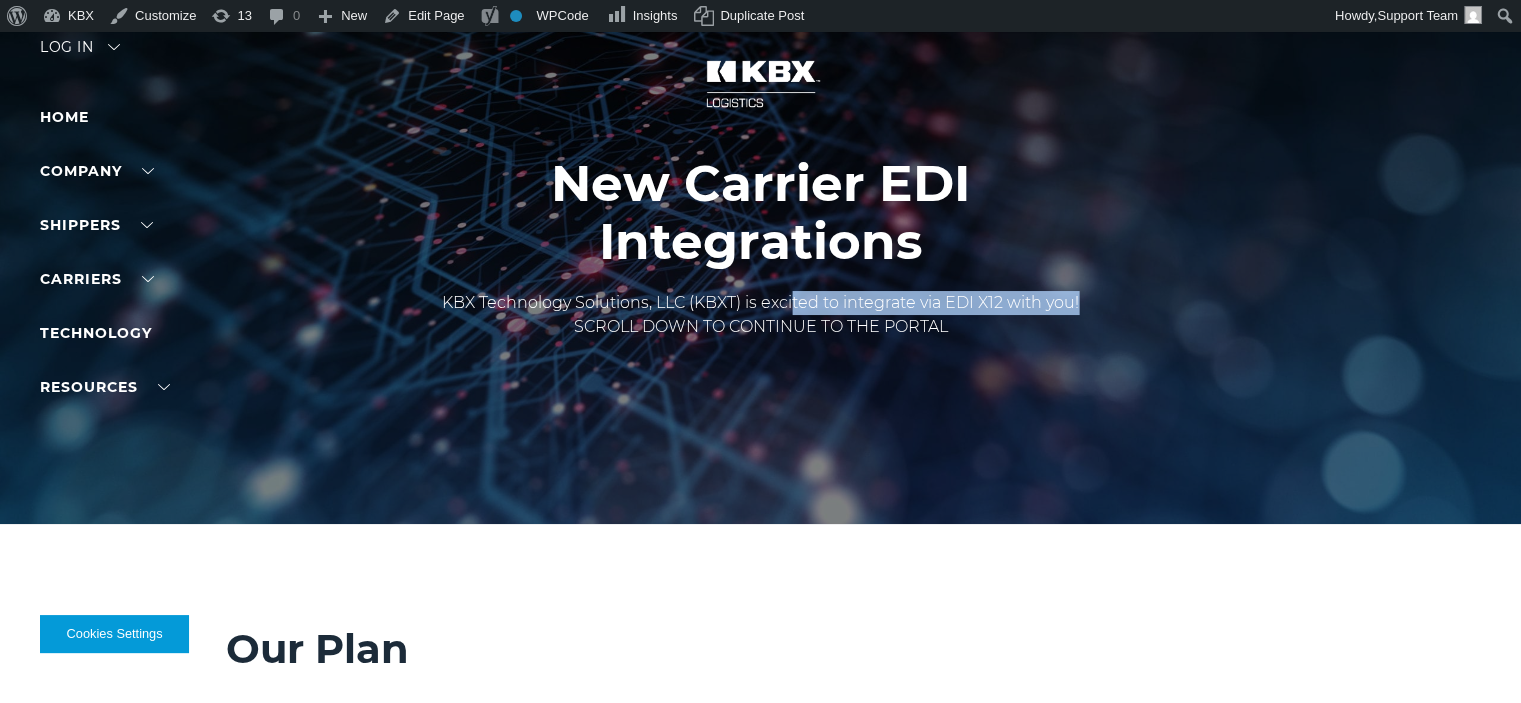 drag, startPoint x: 1101, startPoint y: 303, endPoint x: 779, endPoint y: 303, distance: 322 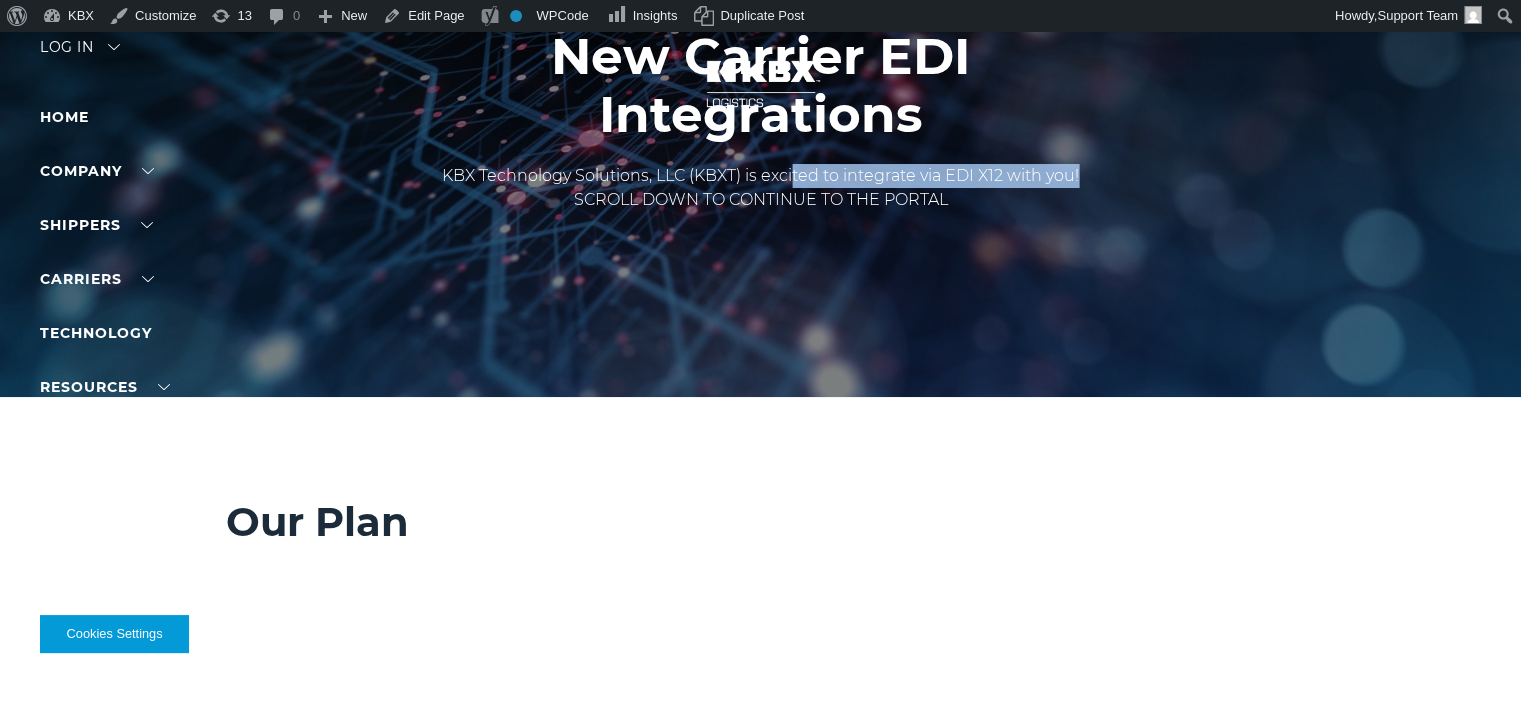 scroll, scrollTop: 0, scrollLeft: 0, axis: both 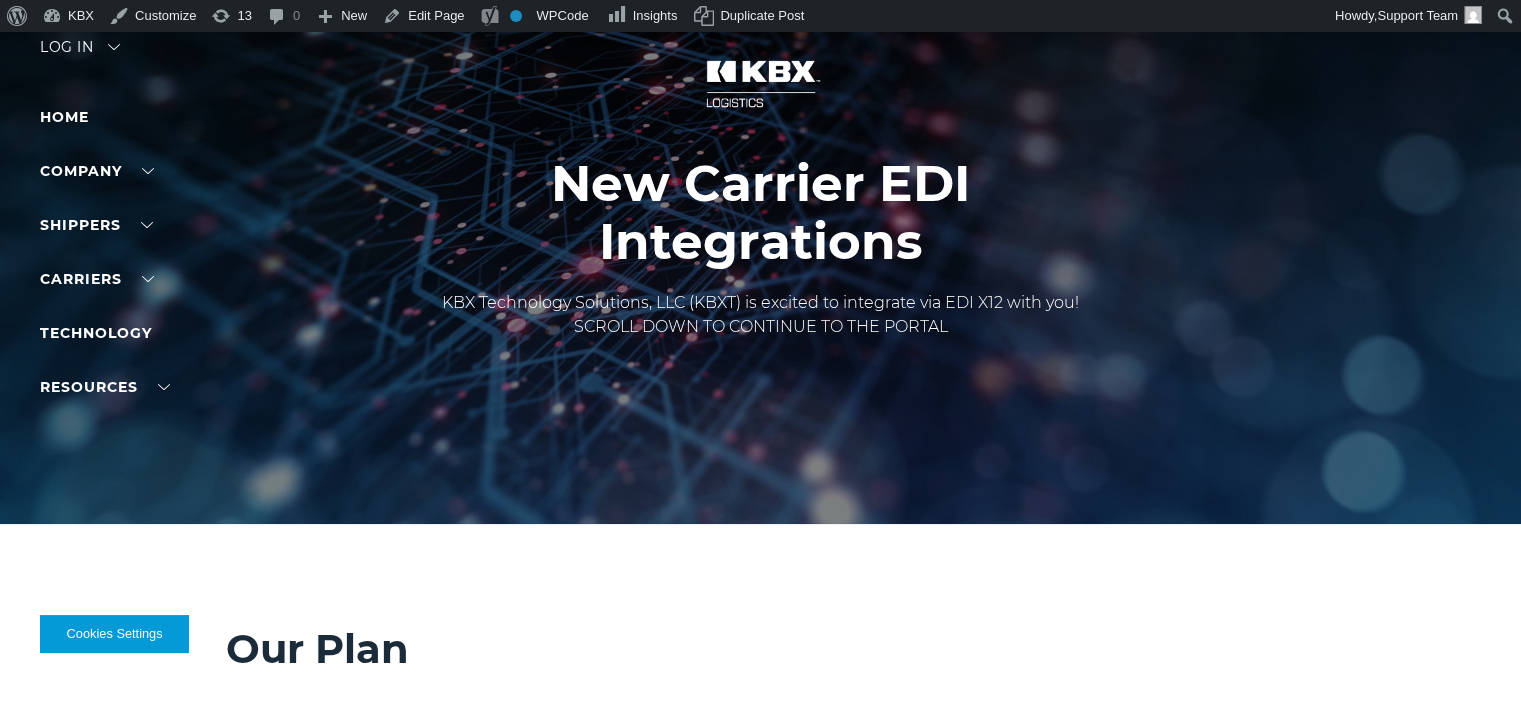 click on "KBX Technology Solutions, LLC (KBXT) is excited to integrate via EDI X12 with you!
SCROLL DOWN TO CONTINUE TO THE PORTAL" at bounding box center [760, 315] 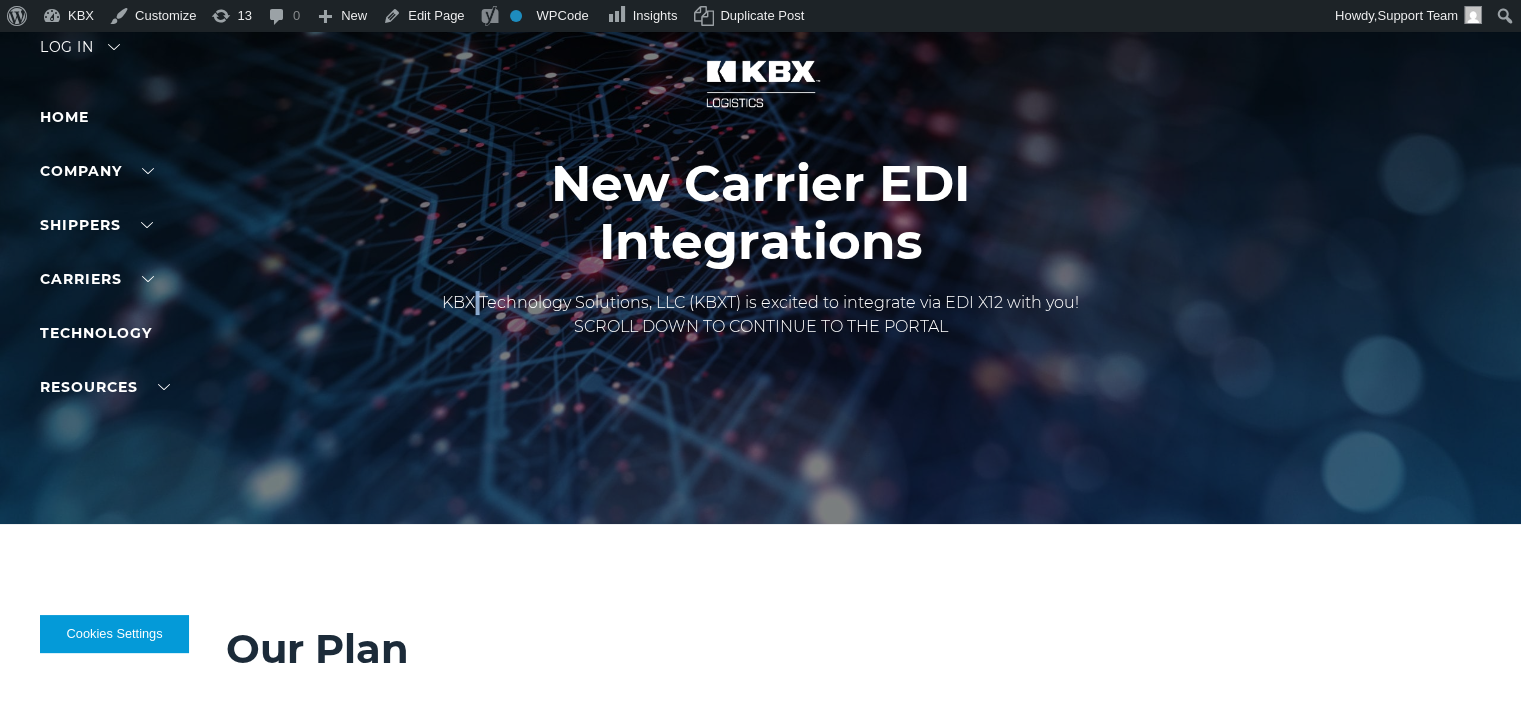 click on "KBX Technology Solutions, LLC (KBXT) is excited to integrate via EDI X12 with you!
SCROLL DOWN TO CONTINUE TO THE PORTAL" at bounding box center [760, 315] 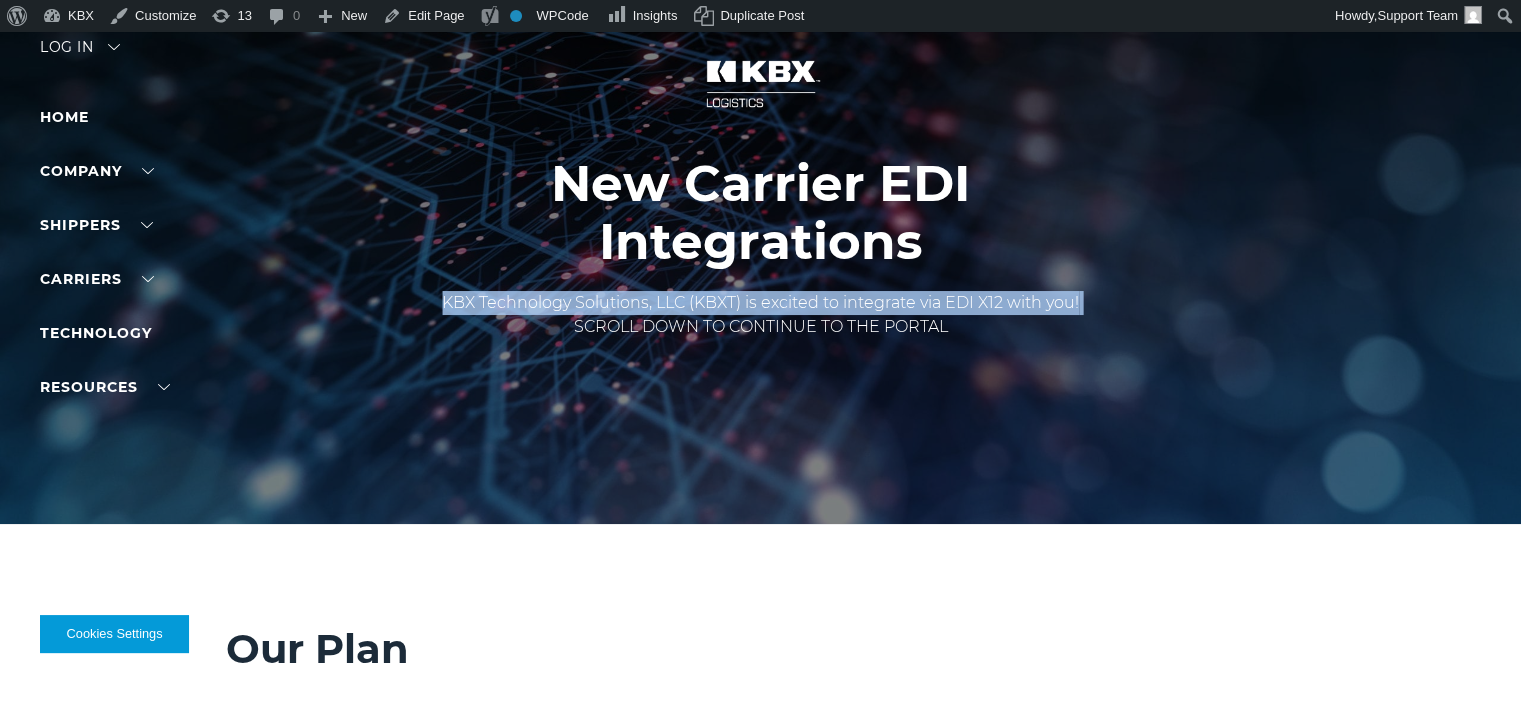 click on "KBX Technology Solutions, LLC (KBXT) is excited to integrate via EDI X12 with you!
SCROLL DOWN TO CONTINUE TO THE PORTAL" at bounding box center (760, 315) 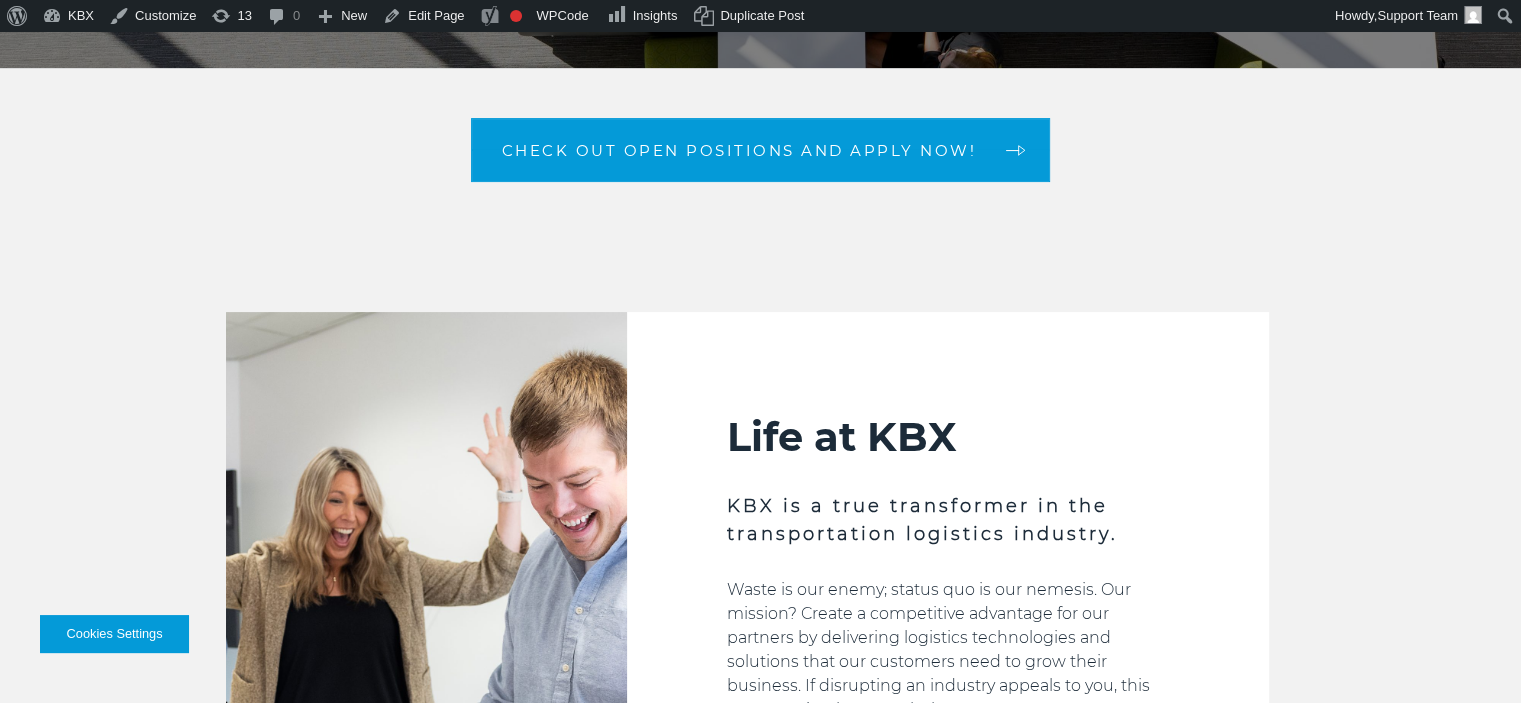 scroll, scrollTop: 533, scrollLeft: 0, axis: vertical 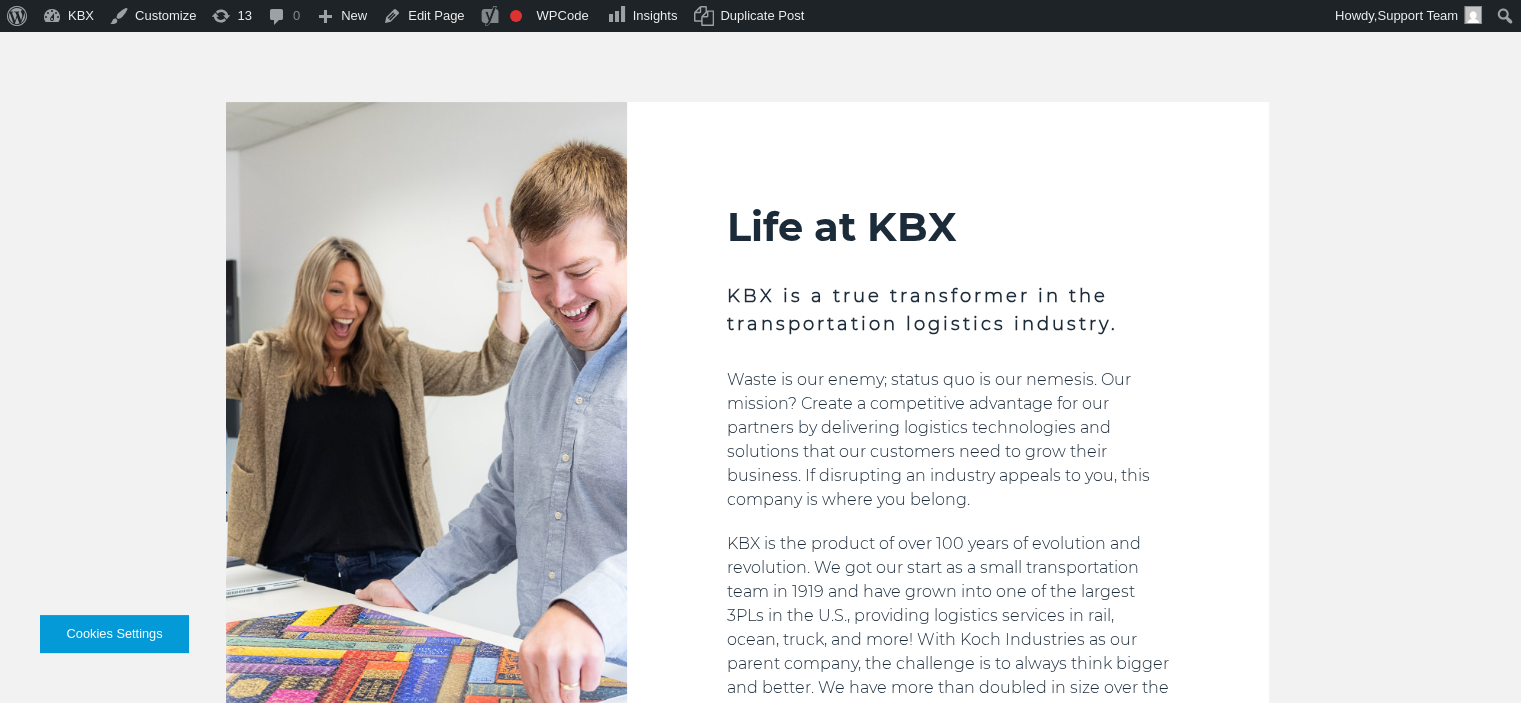 click on "KBX is a true transformer in the transportation logistics industry." at bounding box center (948, 310) 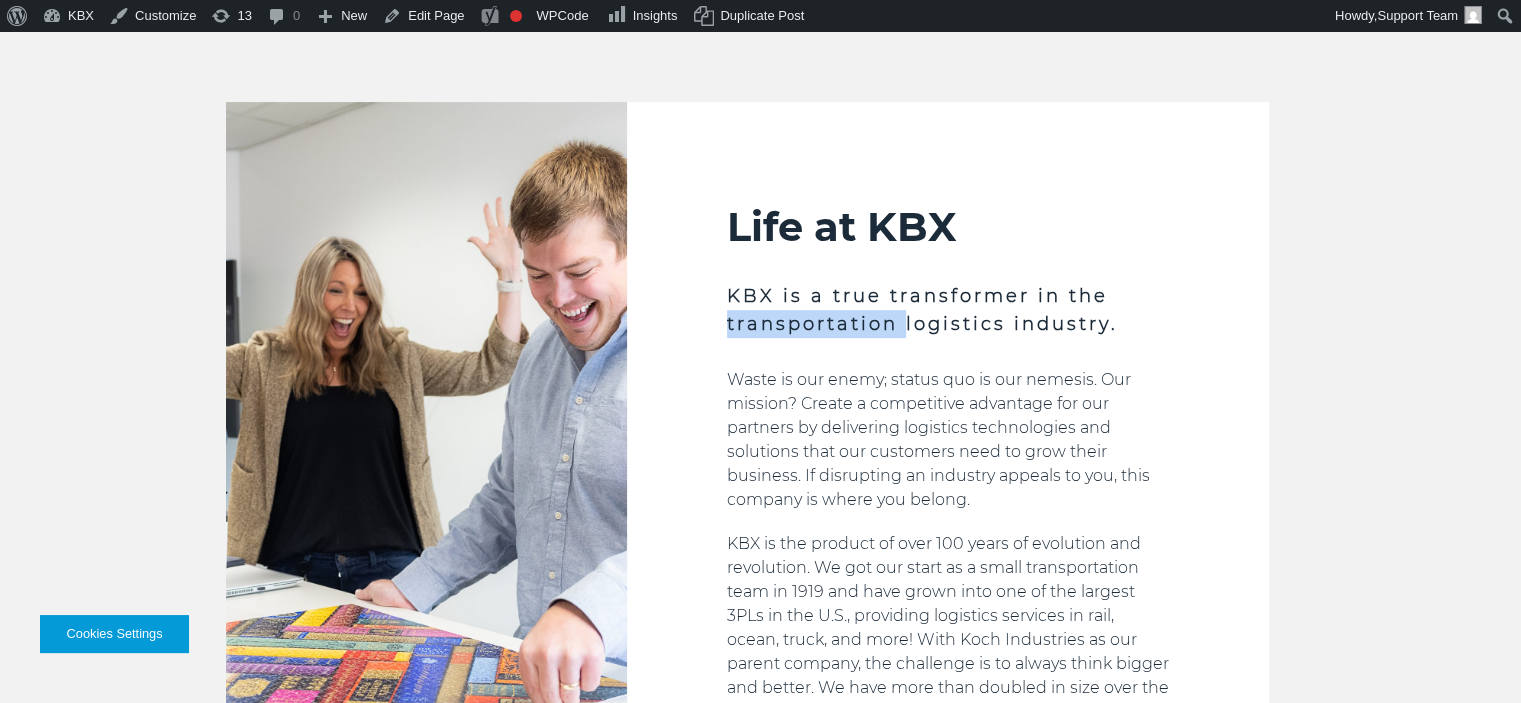 click on "KBX is a true transformer in the transportation logistics industry." at bounding box center [948, 310] 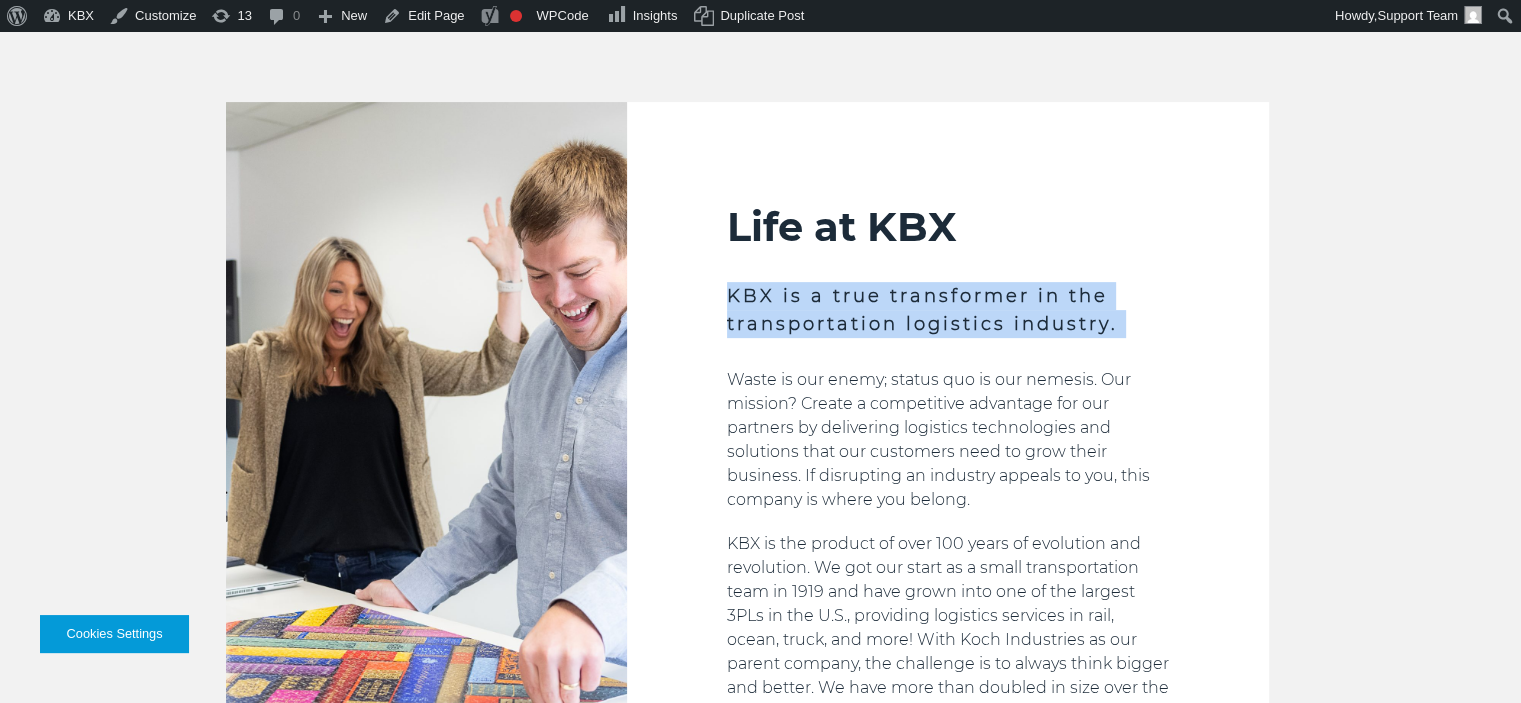 click on "KBX is a true transformer in the transportation logistics industry." at bounding box center [948, 310] 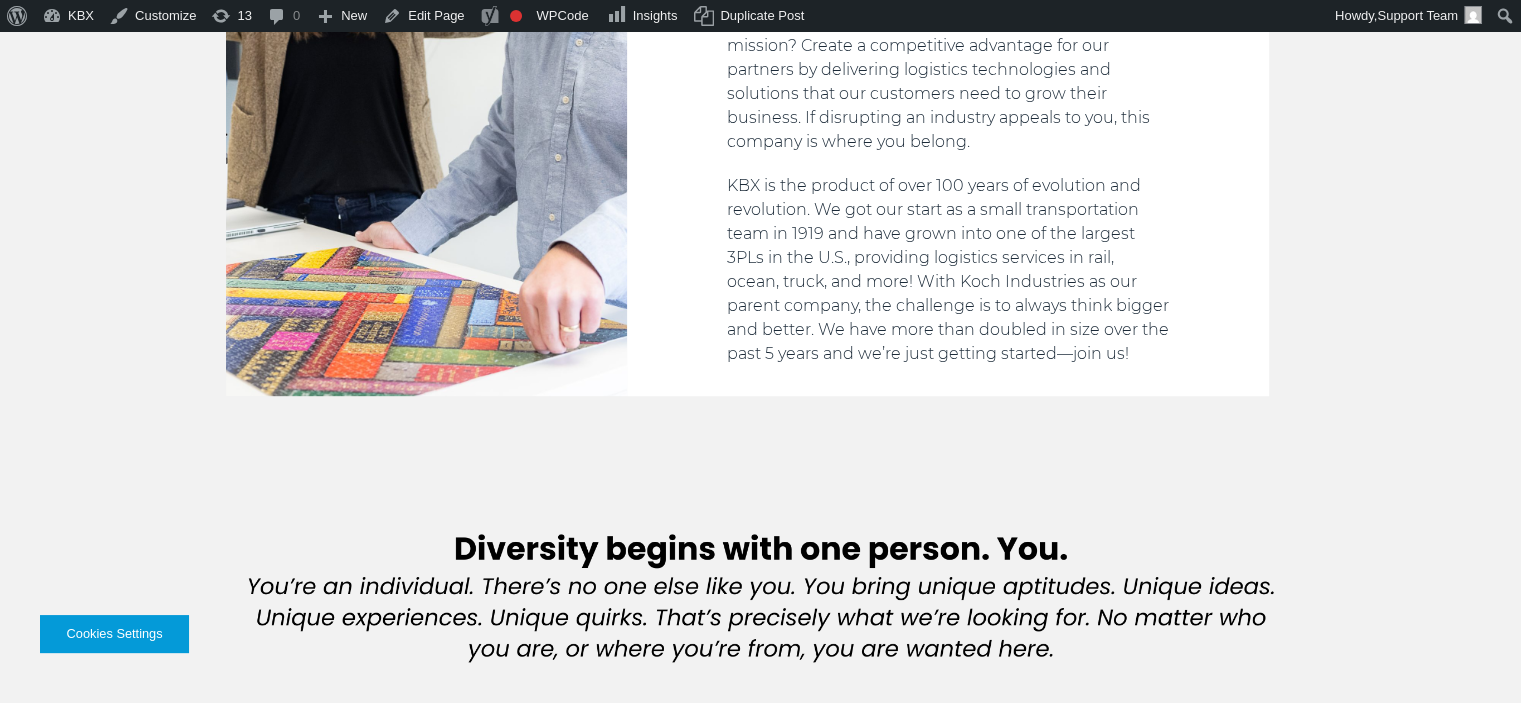 scroll, scrollTop: 1000, scrollLeft: 0, axis: vertical 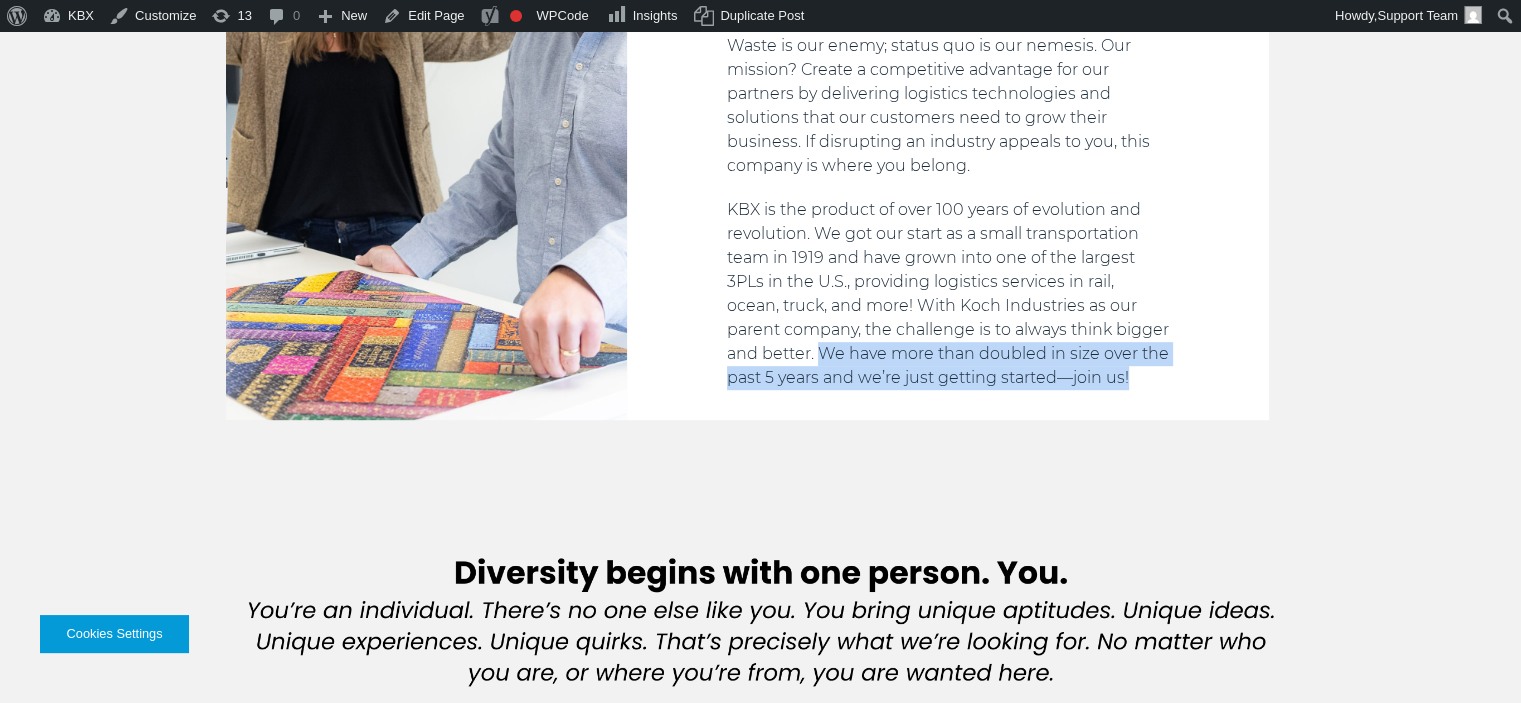 drag, startPoint x: 875, startPoint y: 347, endPoint x: 879, endPoint y: 403, distance: 56.142673 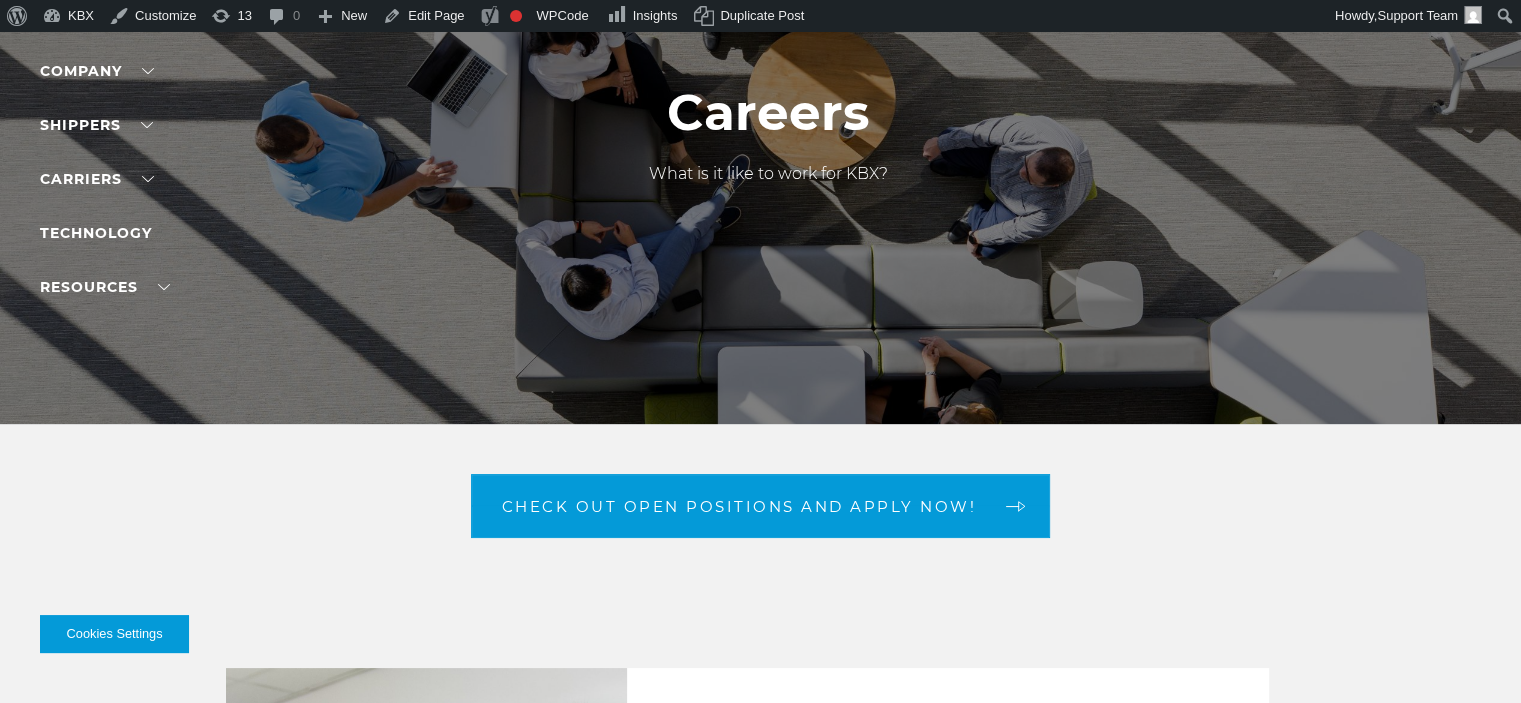 scroll, scrollTop: 0, scrollLeft: 0, axis: both 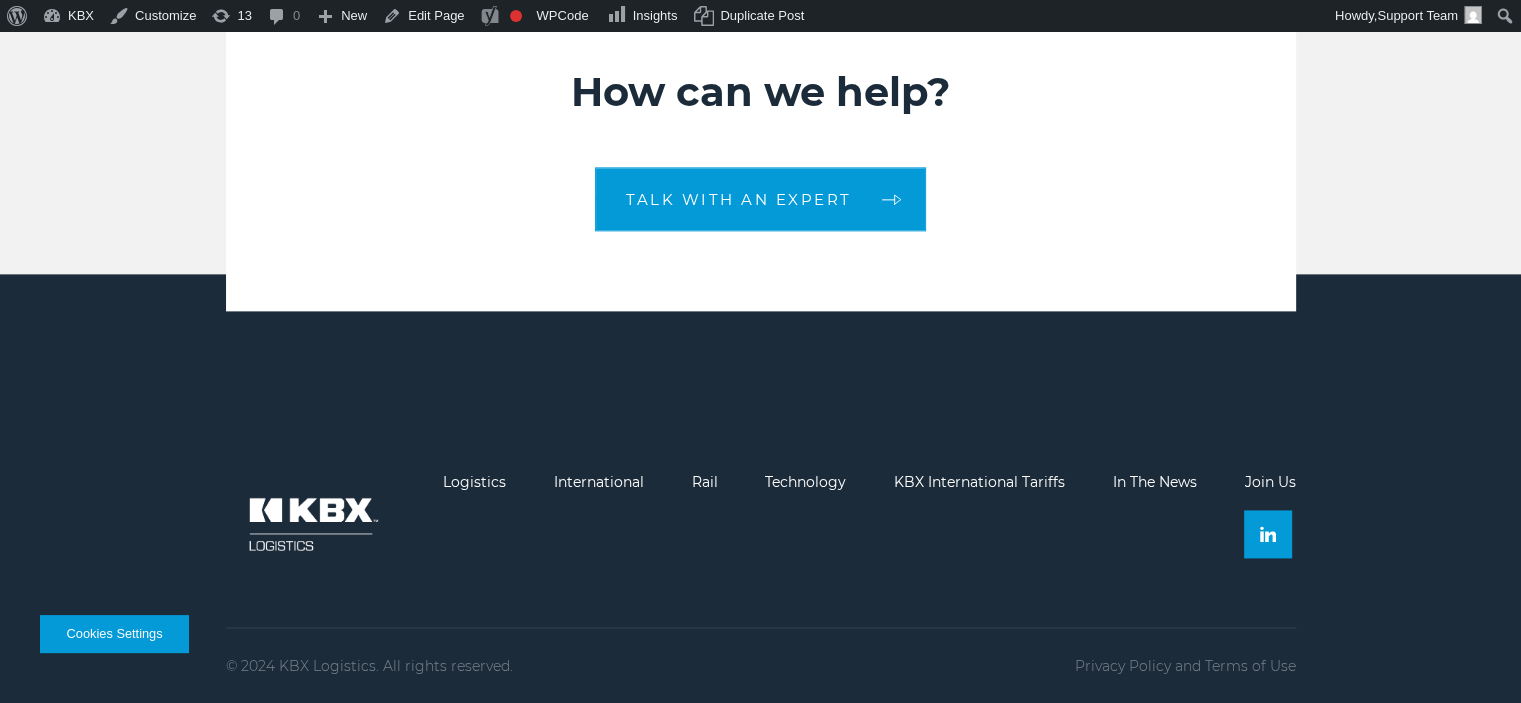 click on "© 2024 KBX Logistics. All rights reserved." at bounding box center (369, 666) 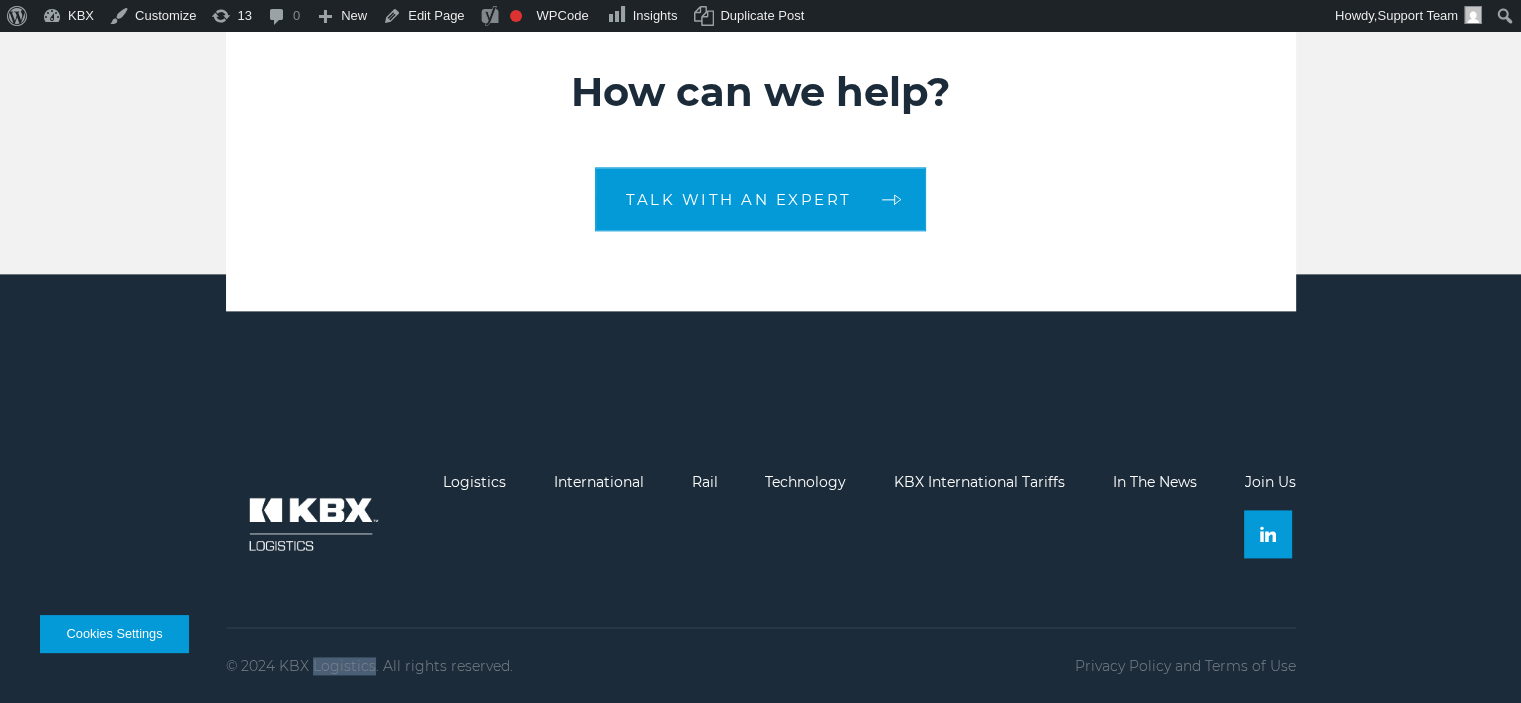 click on "© 2024 KBX Logistics. All rights reserved." at bounding box center (369, 666) 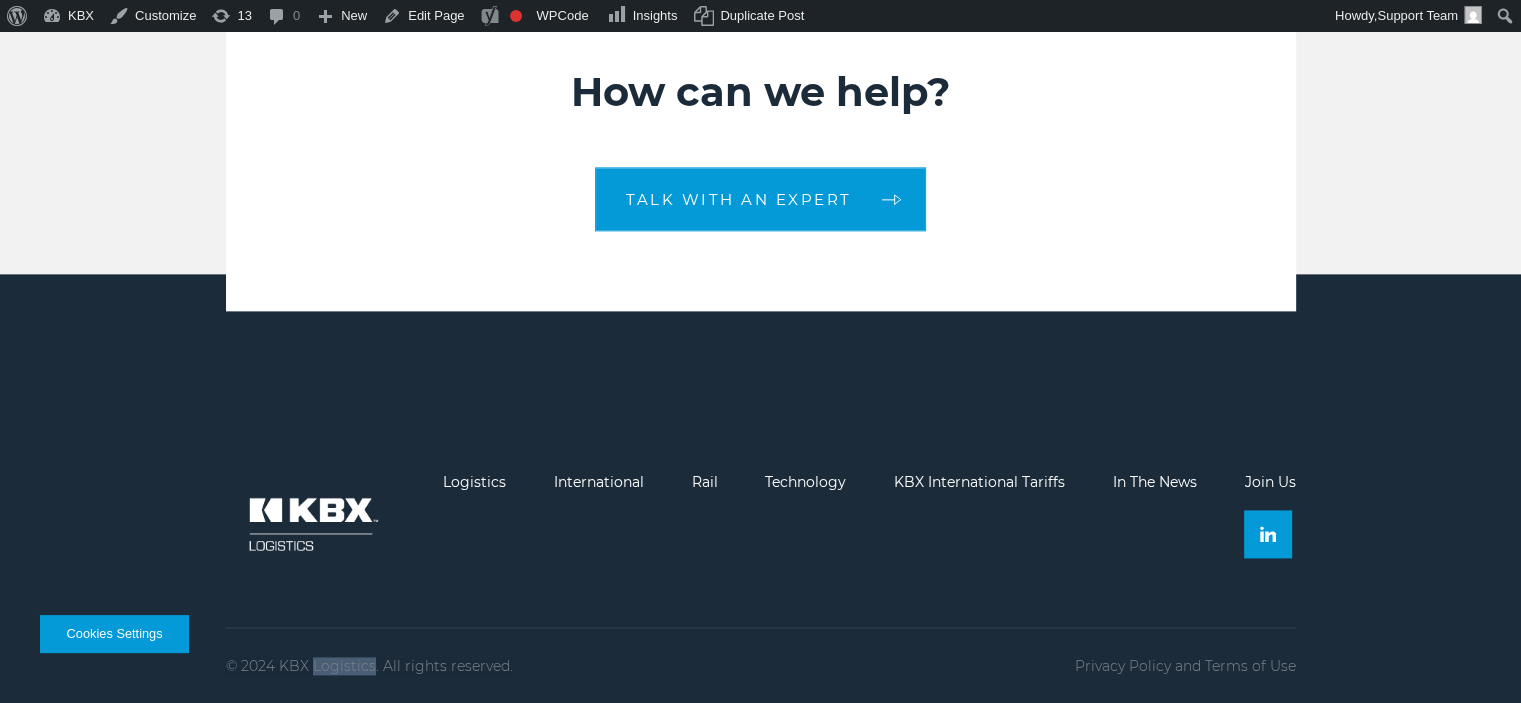 copy on "Logistics" 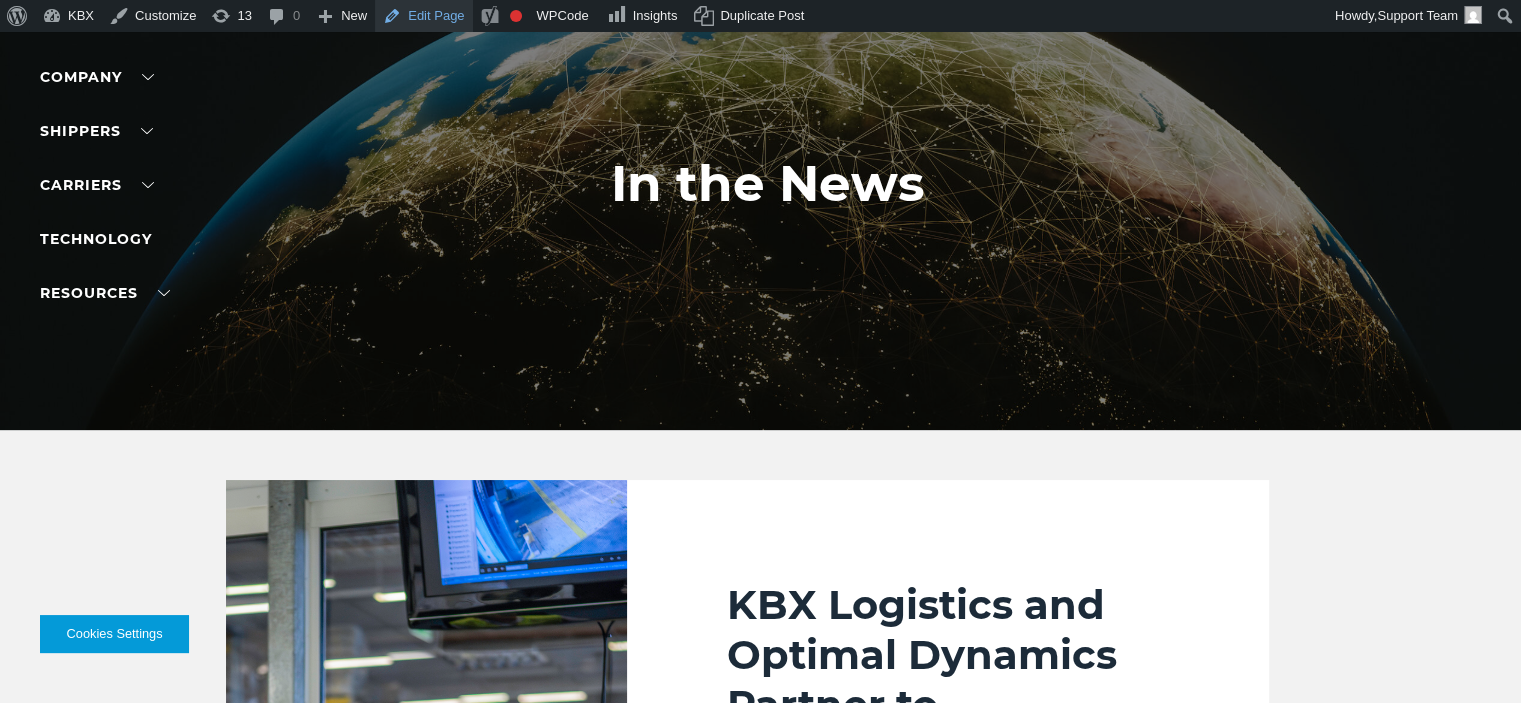 scroll, scrollTop: 0, scrollLeft: 0, axis: both 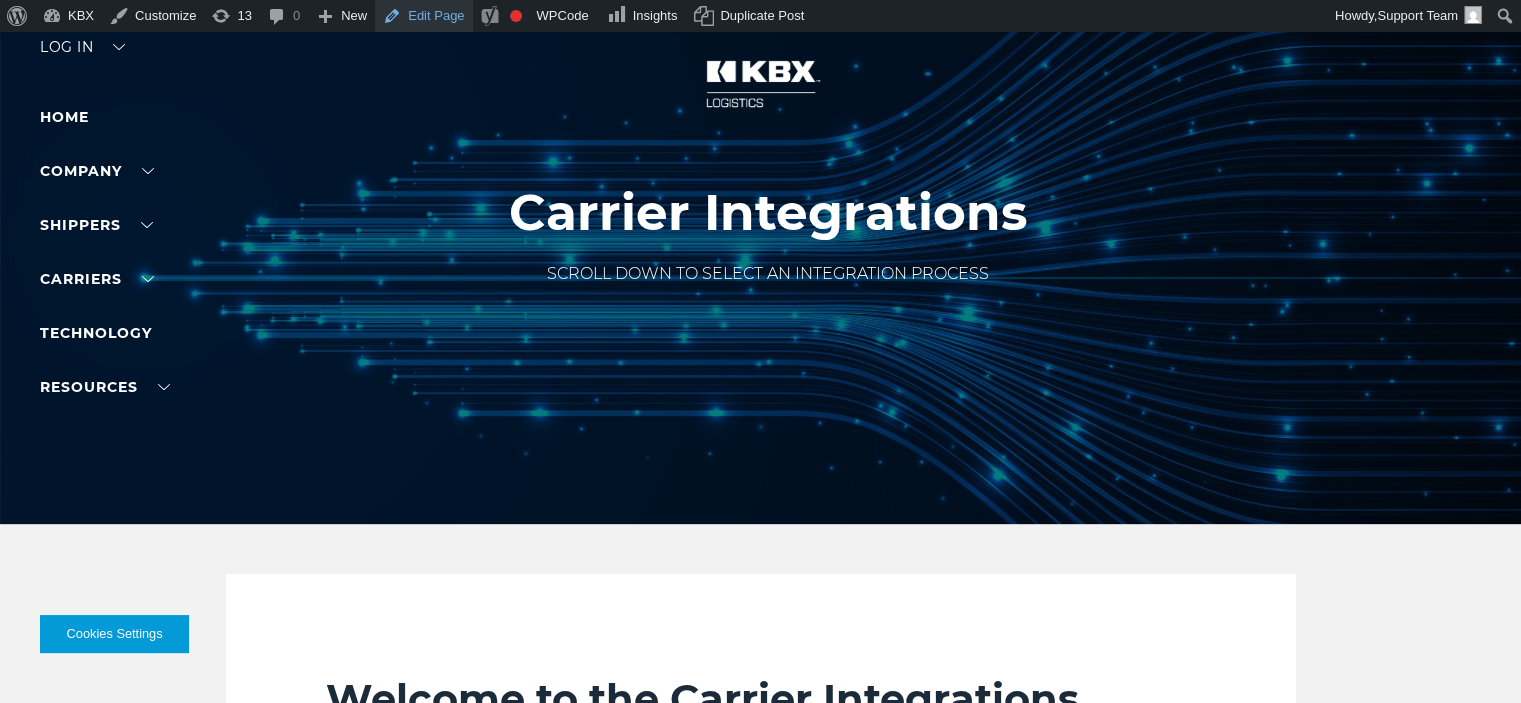 click on "Carrier Integrations" at bounding box center (768, 213) 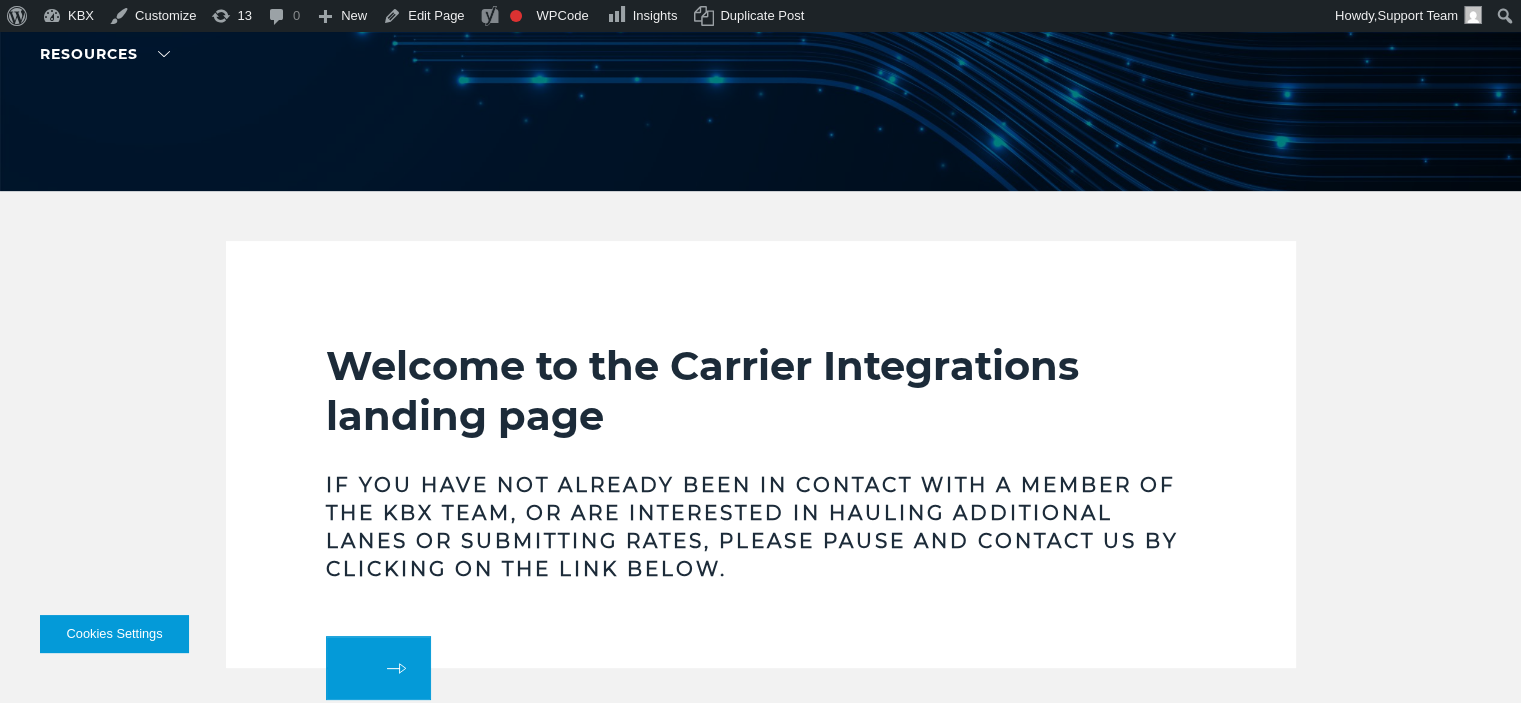 click on "Welcome to the Carrier Integrations landing page" at bounding box center [761, 391] 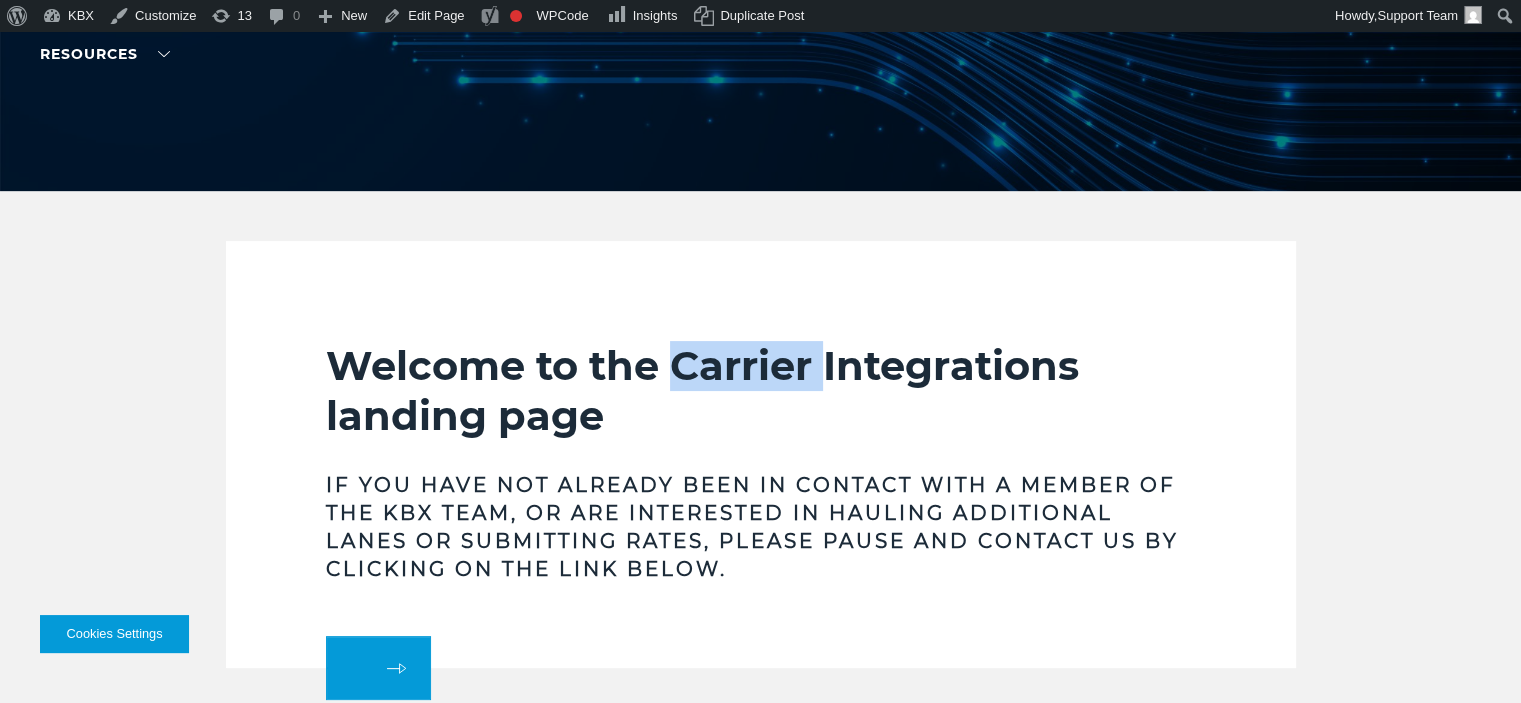 click on "Welcome to the Carrier Integrations landing page" at bounding box center (761, 391) 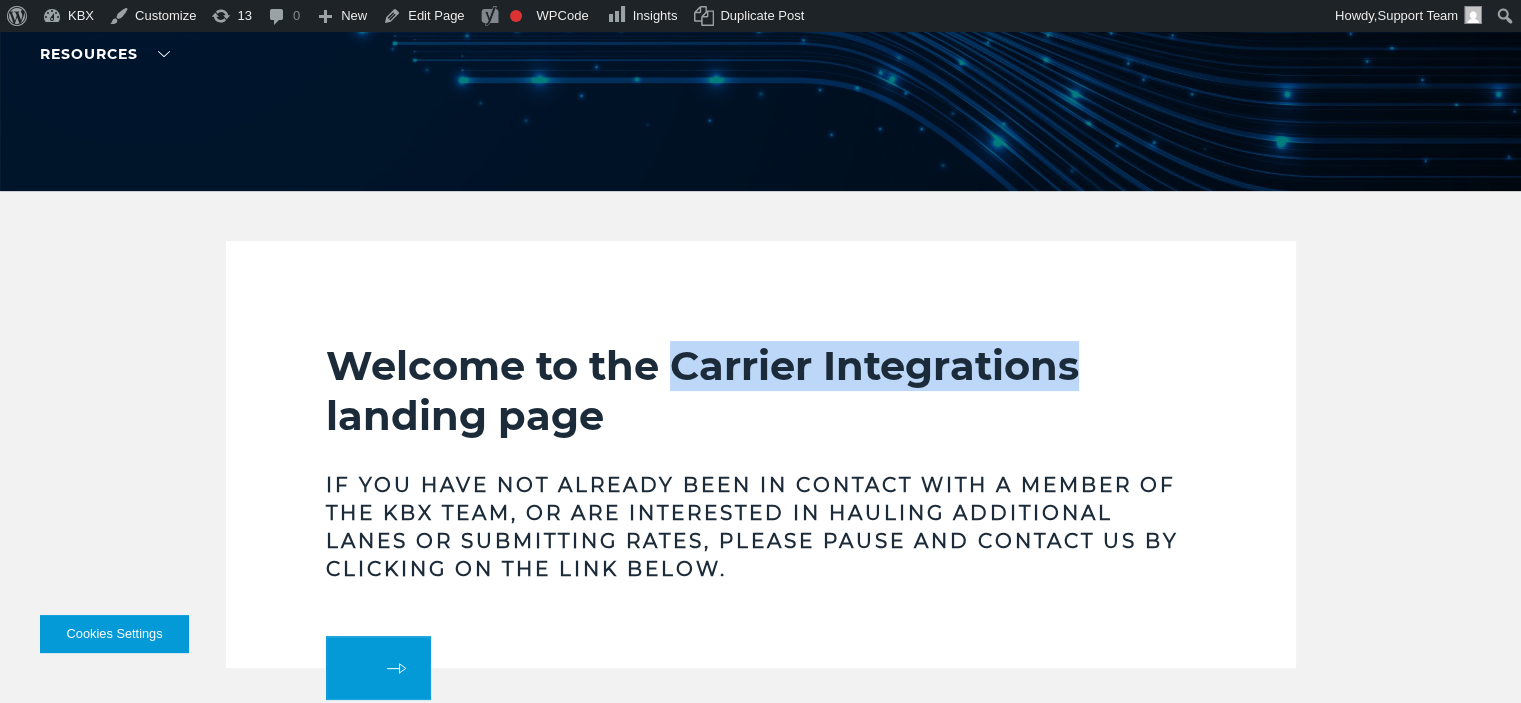 click on "Welcome to the Carrier Integrations landing page" at bounding box center (761, 391) 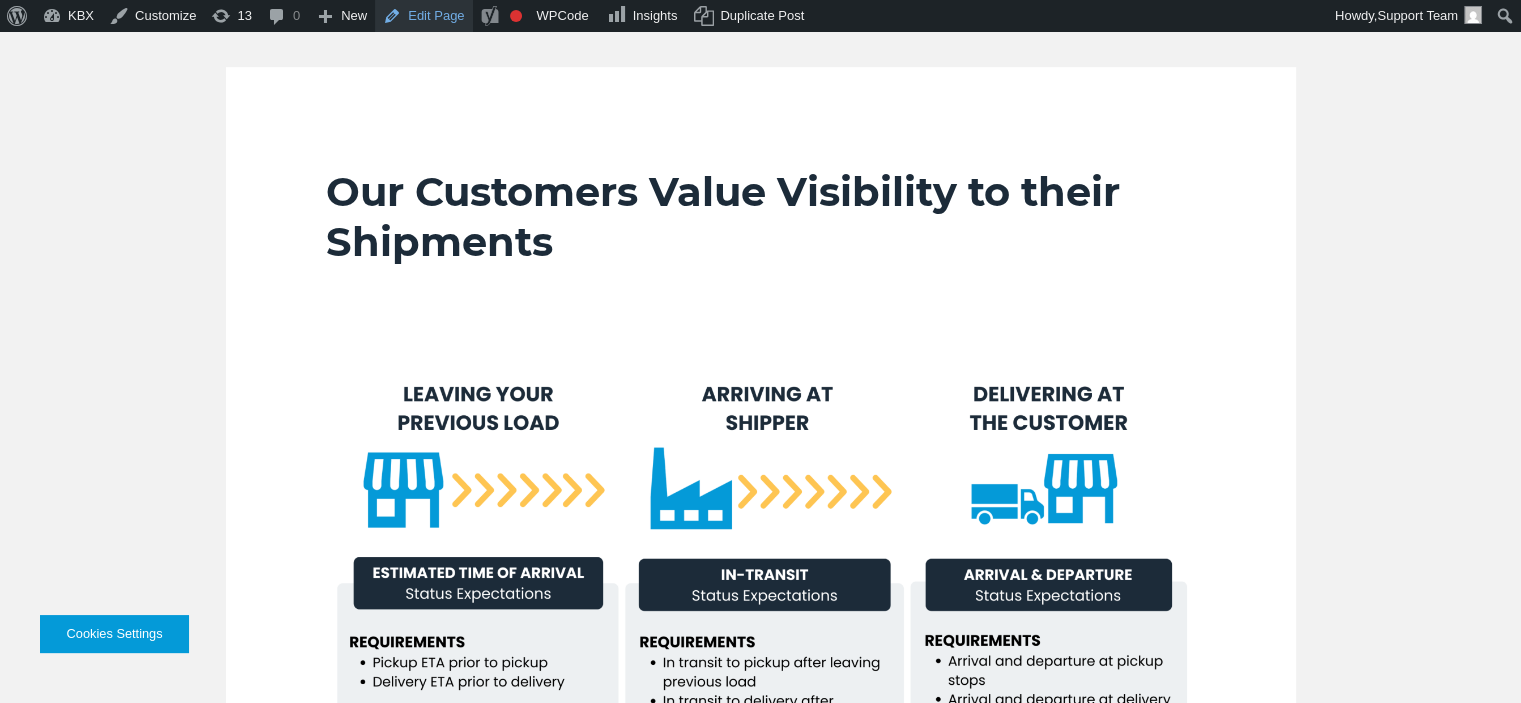 scroll, scrollTop: 1066, scrollLeft: 0, axis: vertical 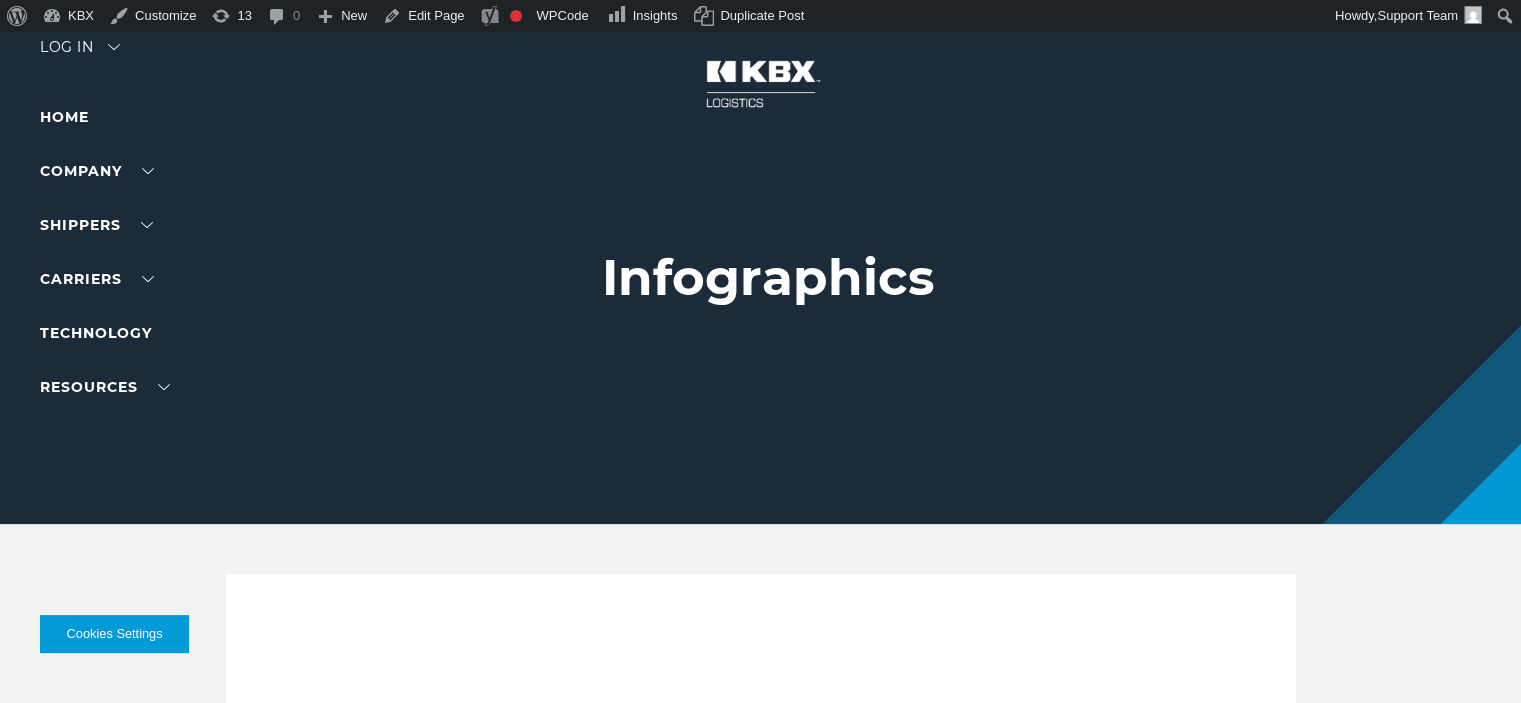 click on "Infographics" at bounding box center [768, 278] 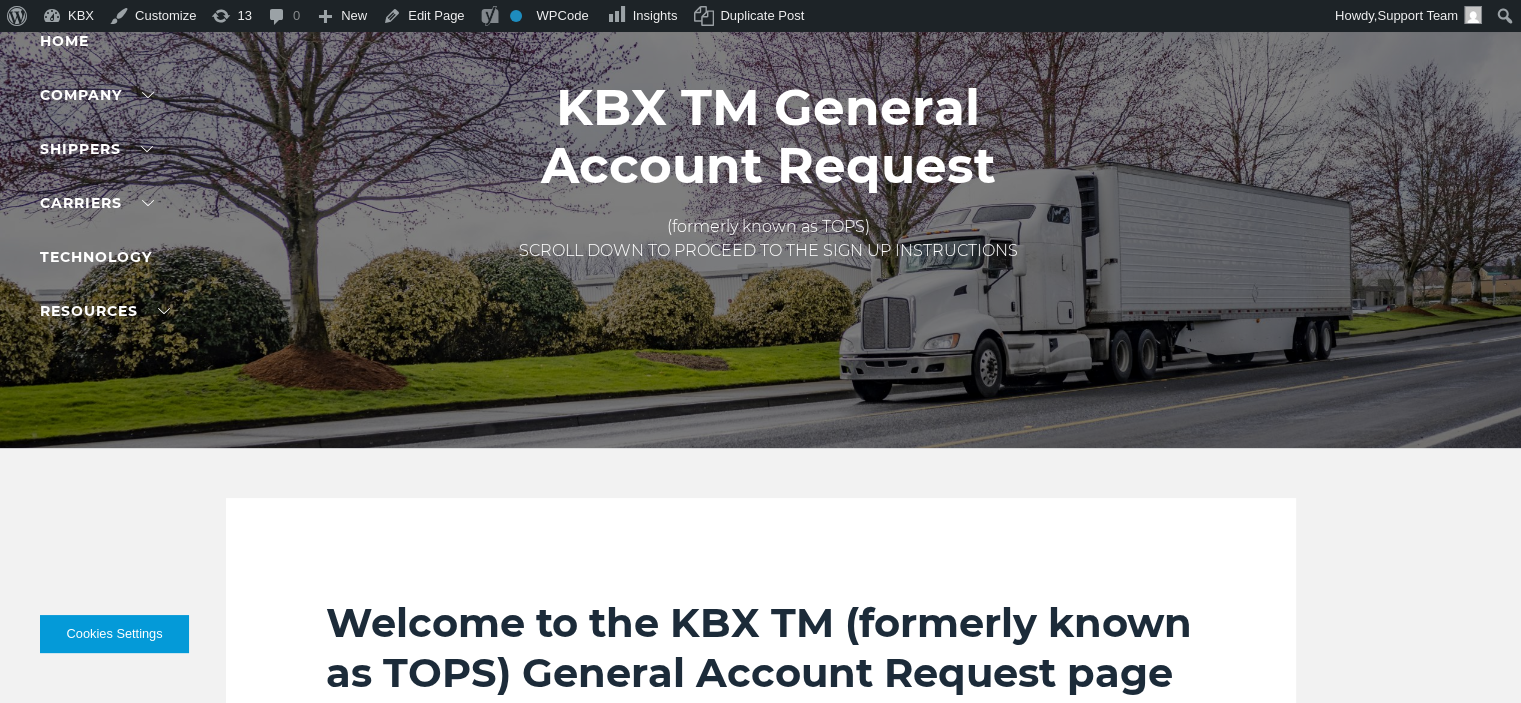 scroll, scrollTop: 66, scrollLeft: 0, axis: vertical 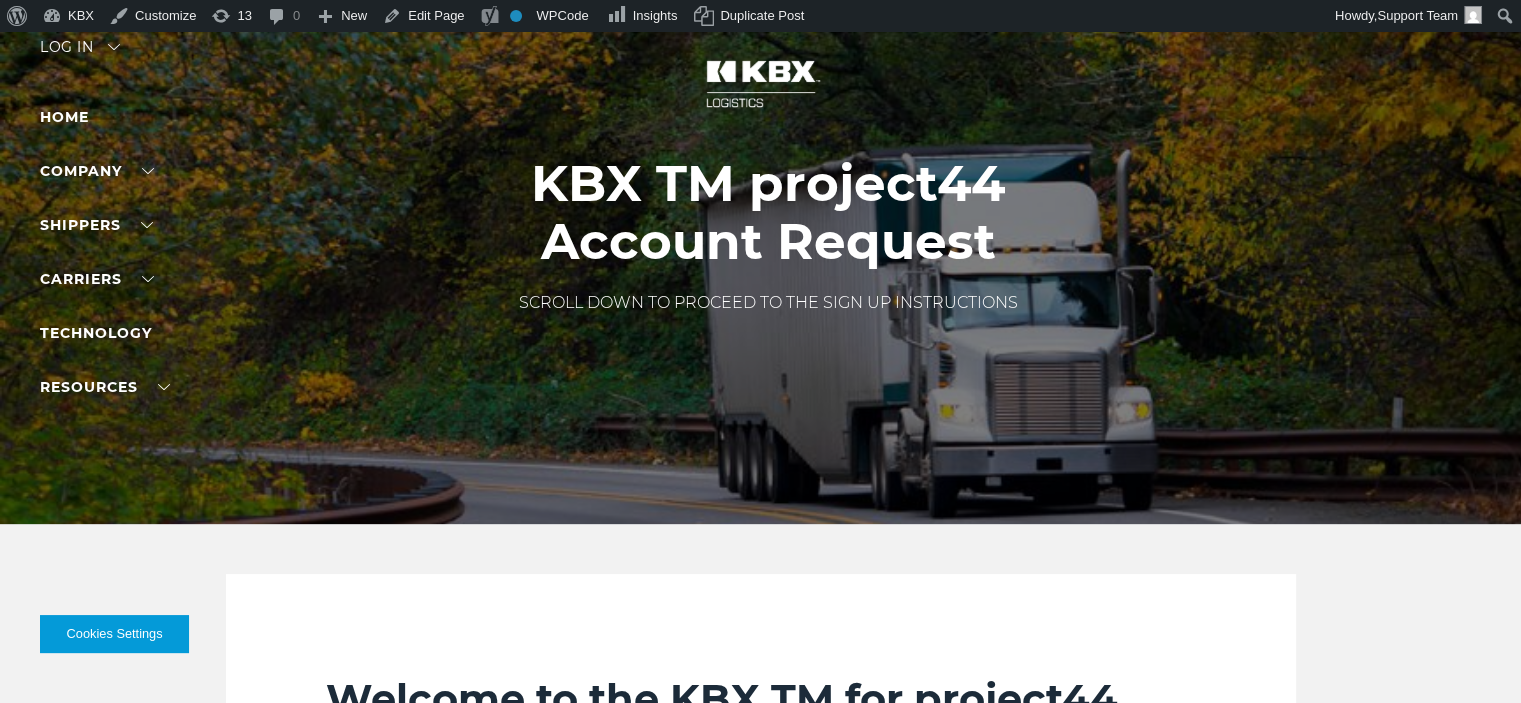 click on "KBX TM project44
Account Request" at bounding box center [768, 213] 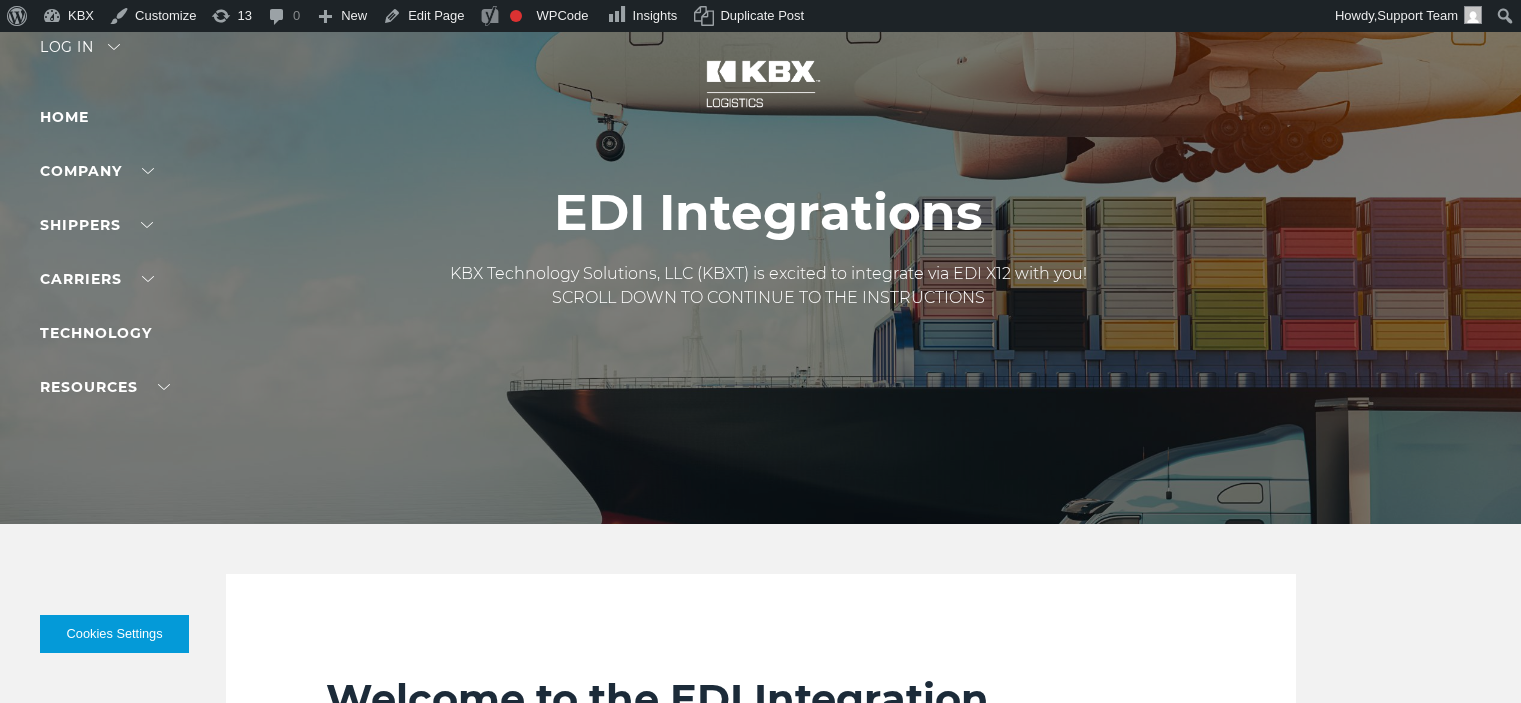 scroll, scrollTop: 0, scrollLeft: 0, axis: both 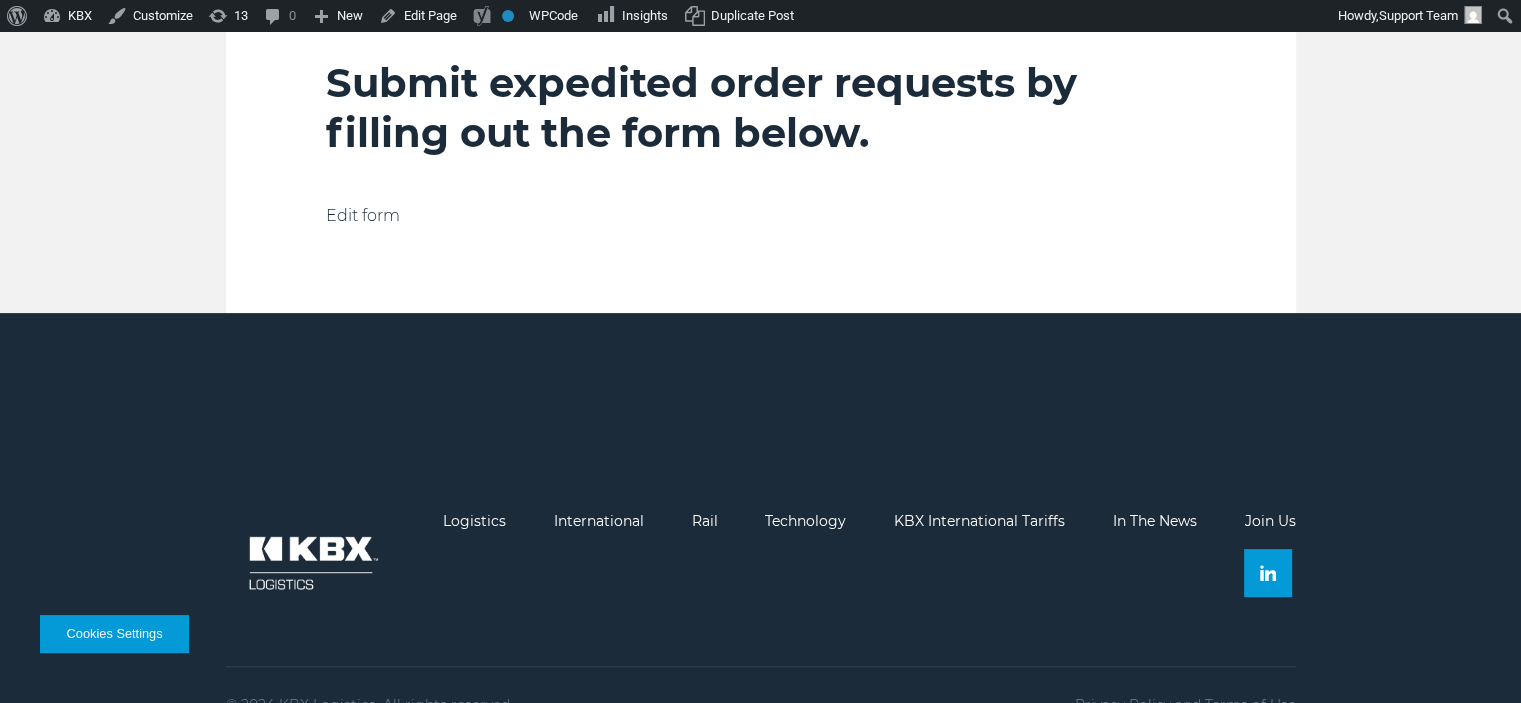 type 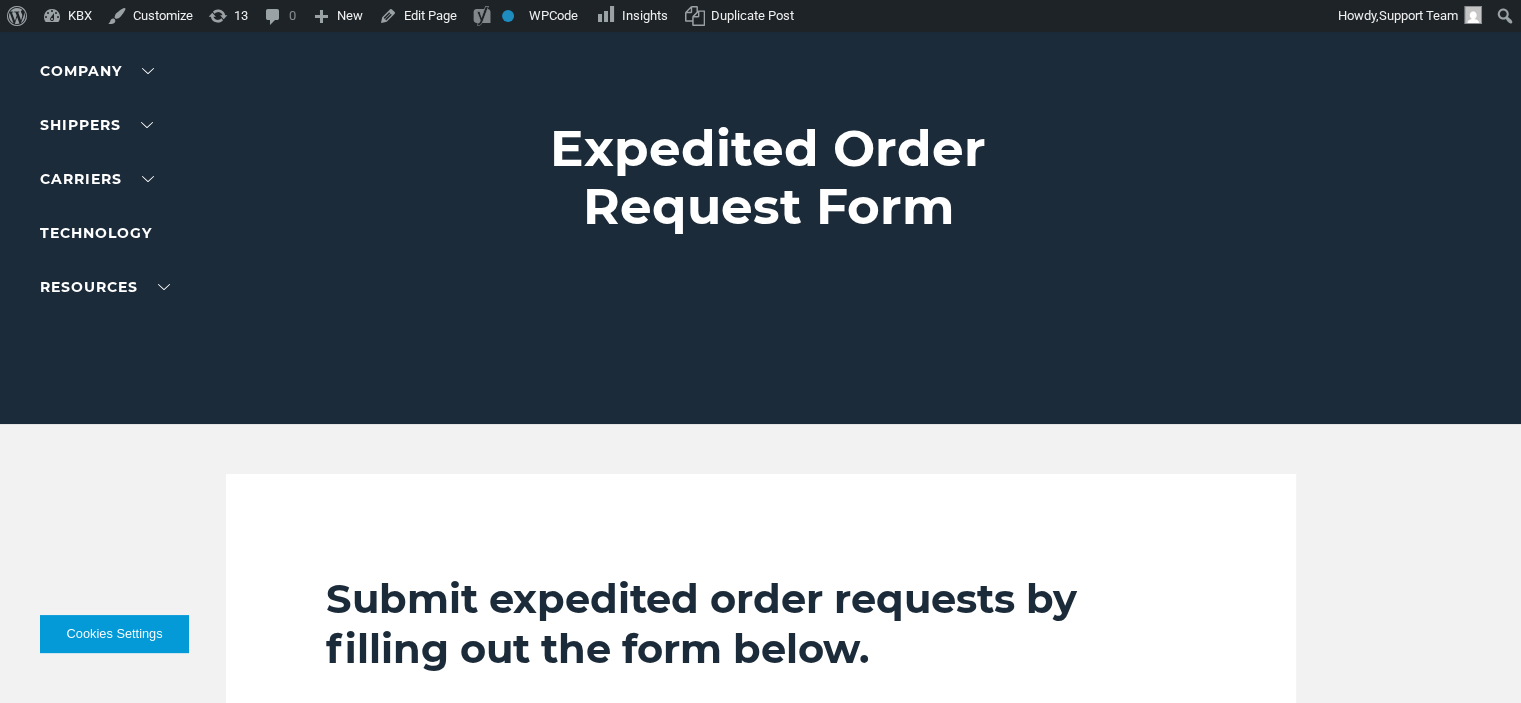 scroll, scrollTop: 16, scrollLeft: 0, axis: vertical 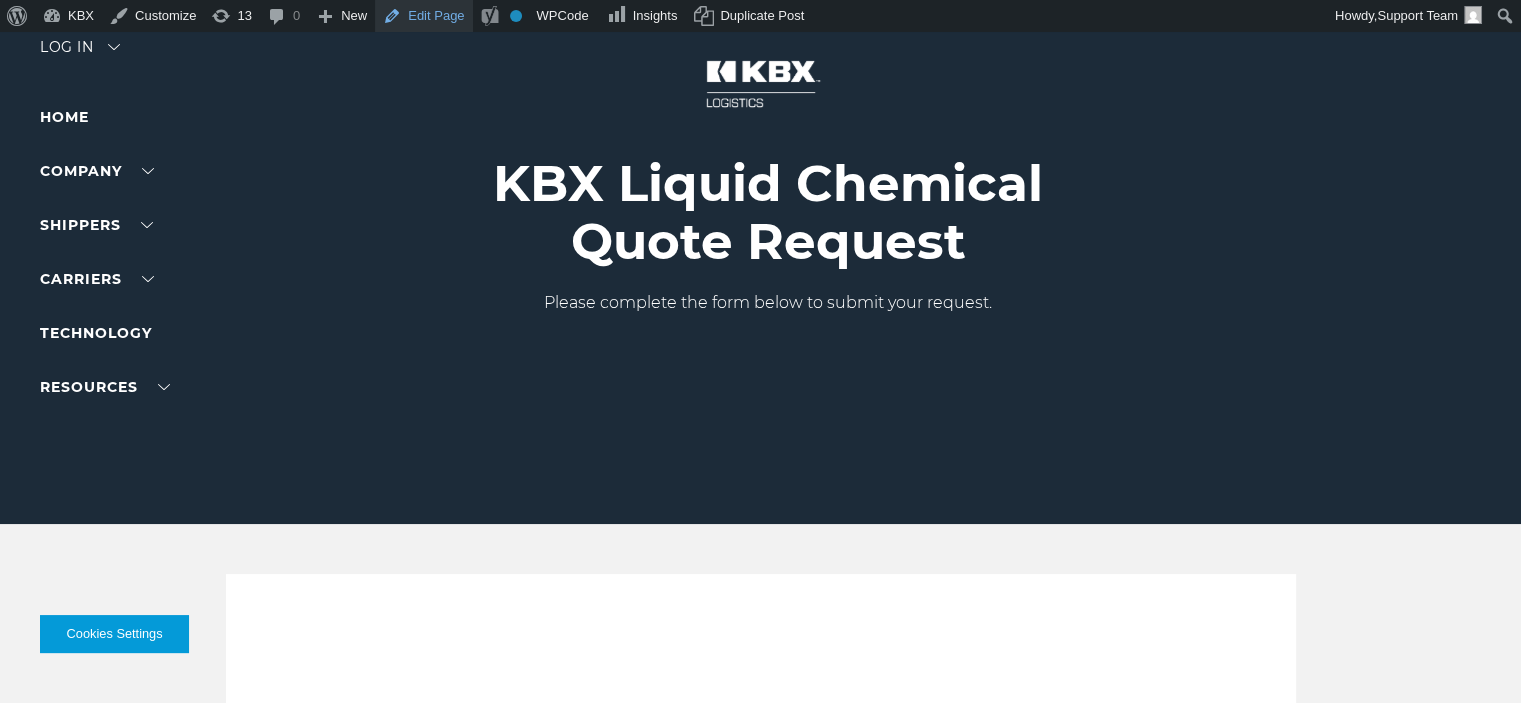 click on "KBX Liquid Chemical Quote Request" at bounding box center [768, 213] 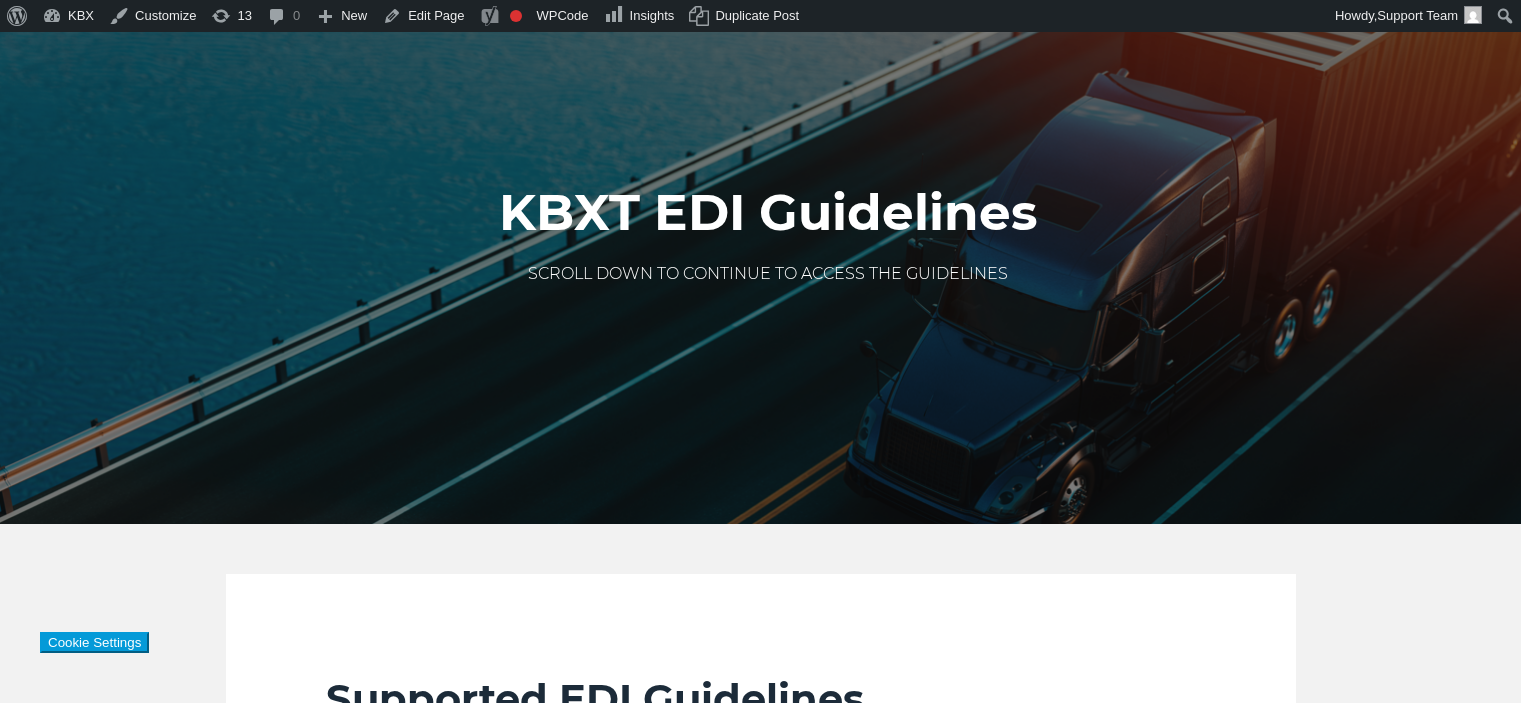 scroll, scrollTop: 0, scrollLeft: 0, axis: both 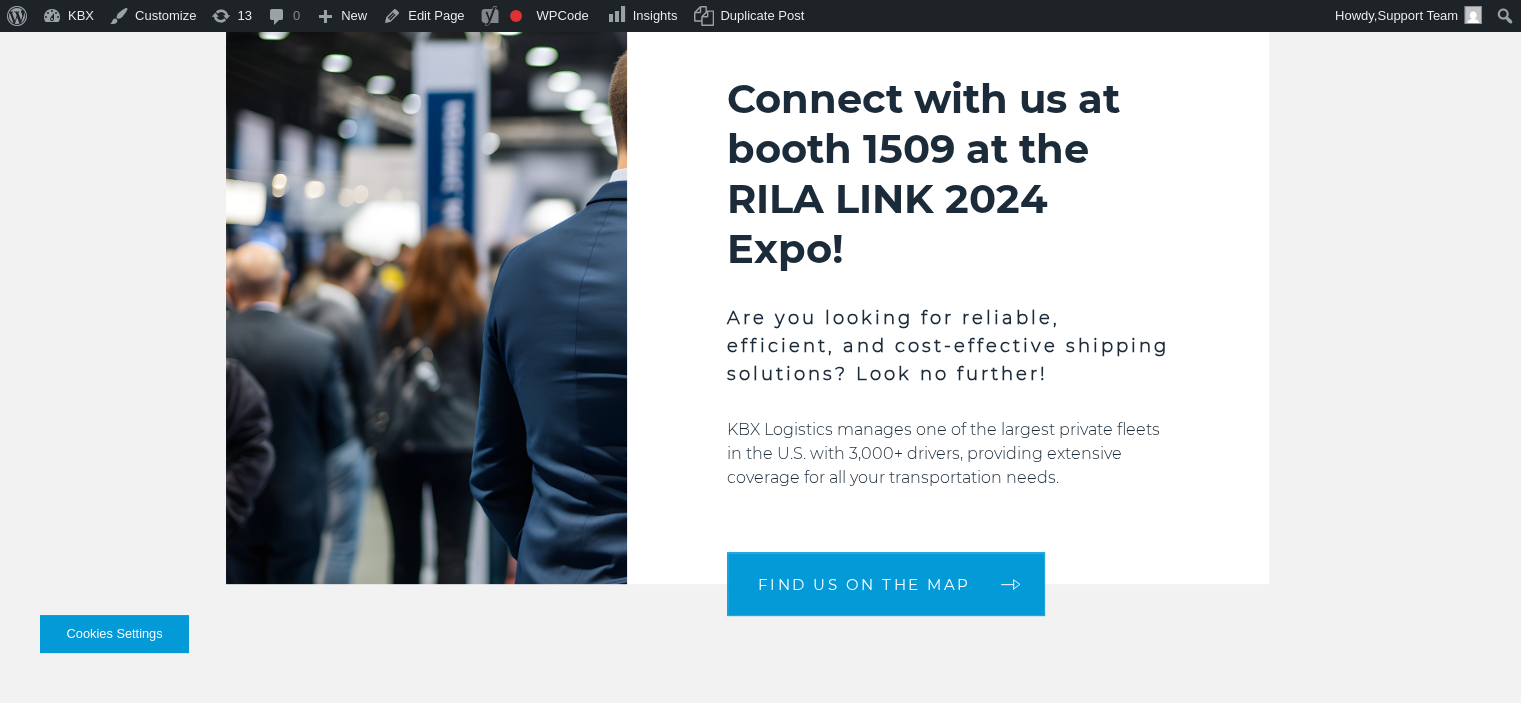 click on "Connect with us at booth 1509 at the RILA LINK 2024 Expo!" at bounding box center (948, 174) 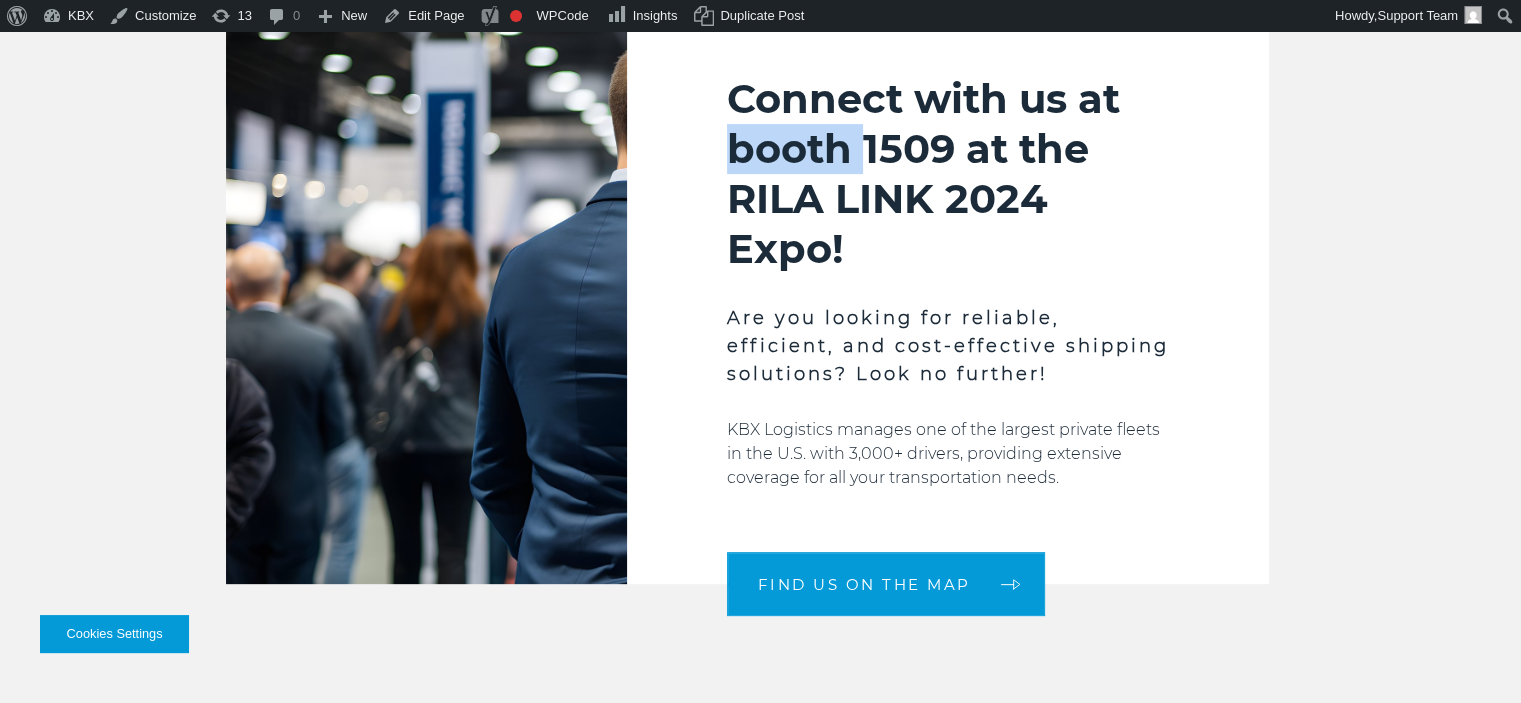 click on "Connect with us at booth 1509 at the RILA LINK 2024 Expo!" at bounding box center [948, 174] 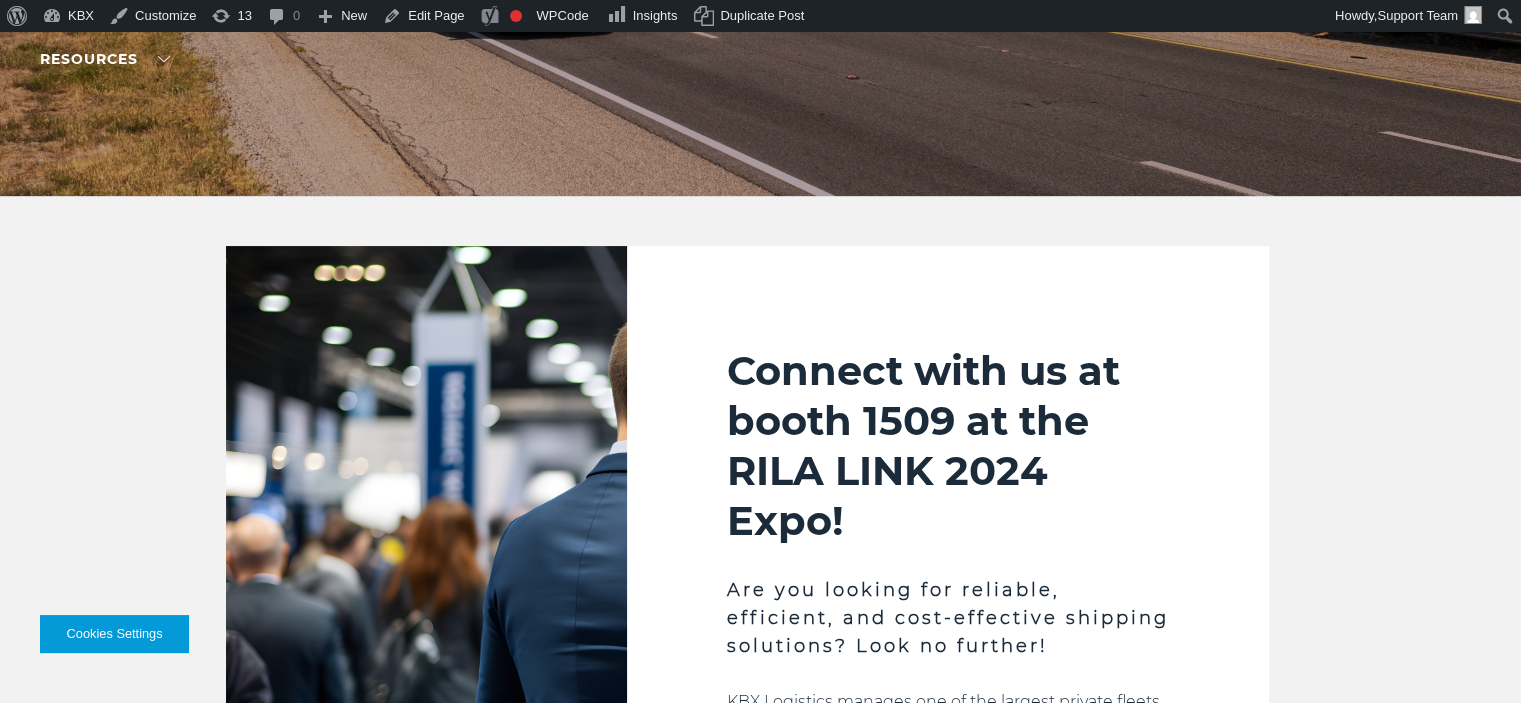 scroll, scrollTop: 266, scrollLeft: 0, axis: vertical 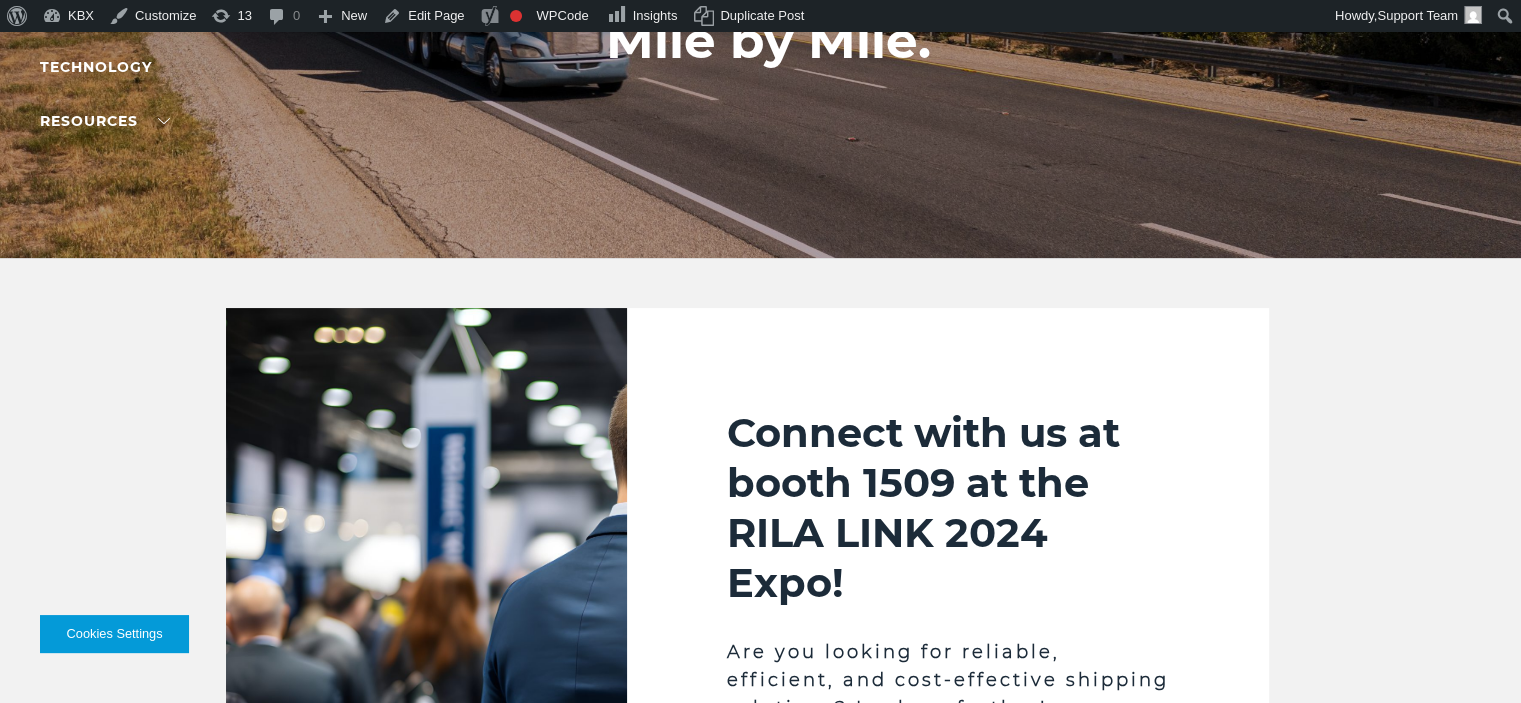 click on "Connect with us at booth 1509 at the RILA LINK 2024 Expo!" at bounding box center (948, 508) 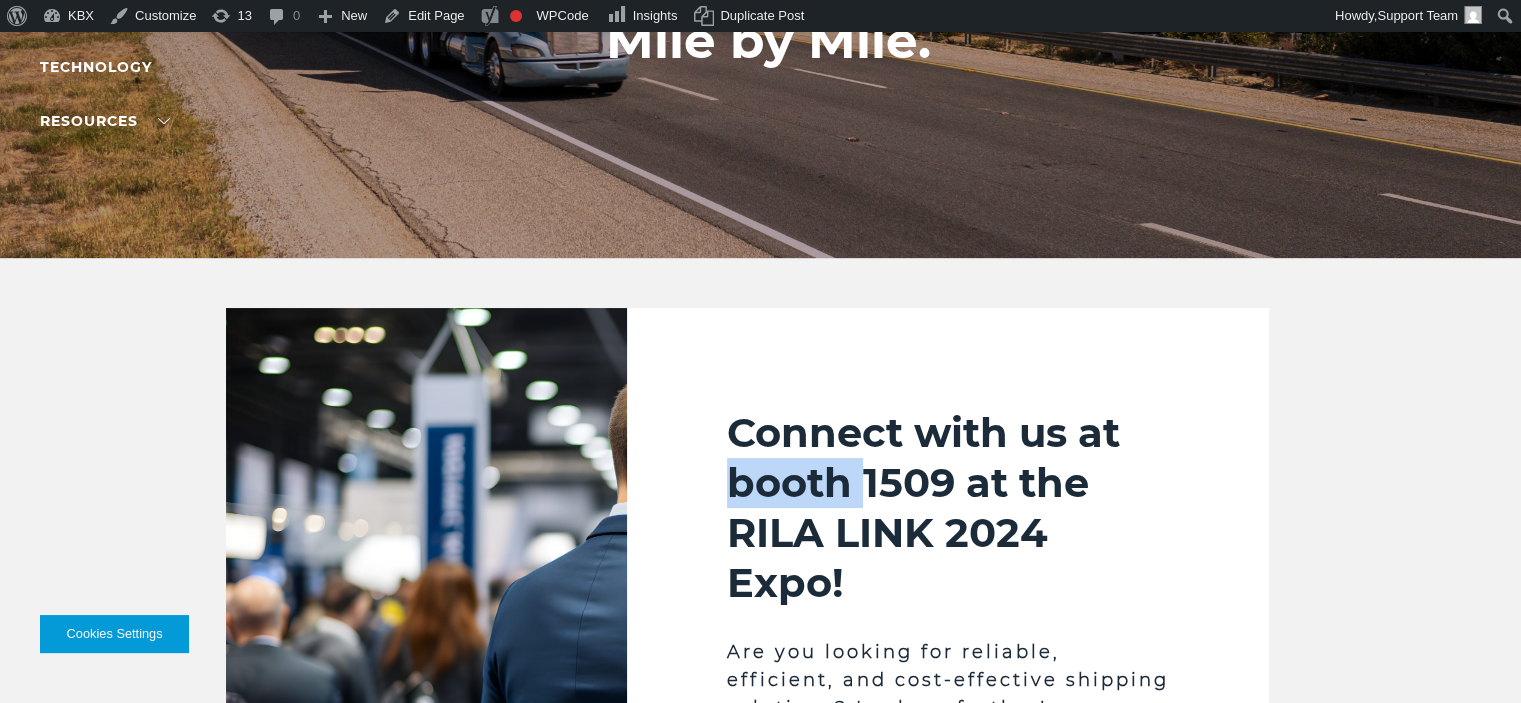 click on "Connect with us at booth 1509 at the RILA LINK 2024 Expo!" at bounding box center [948, 508] 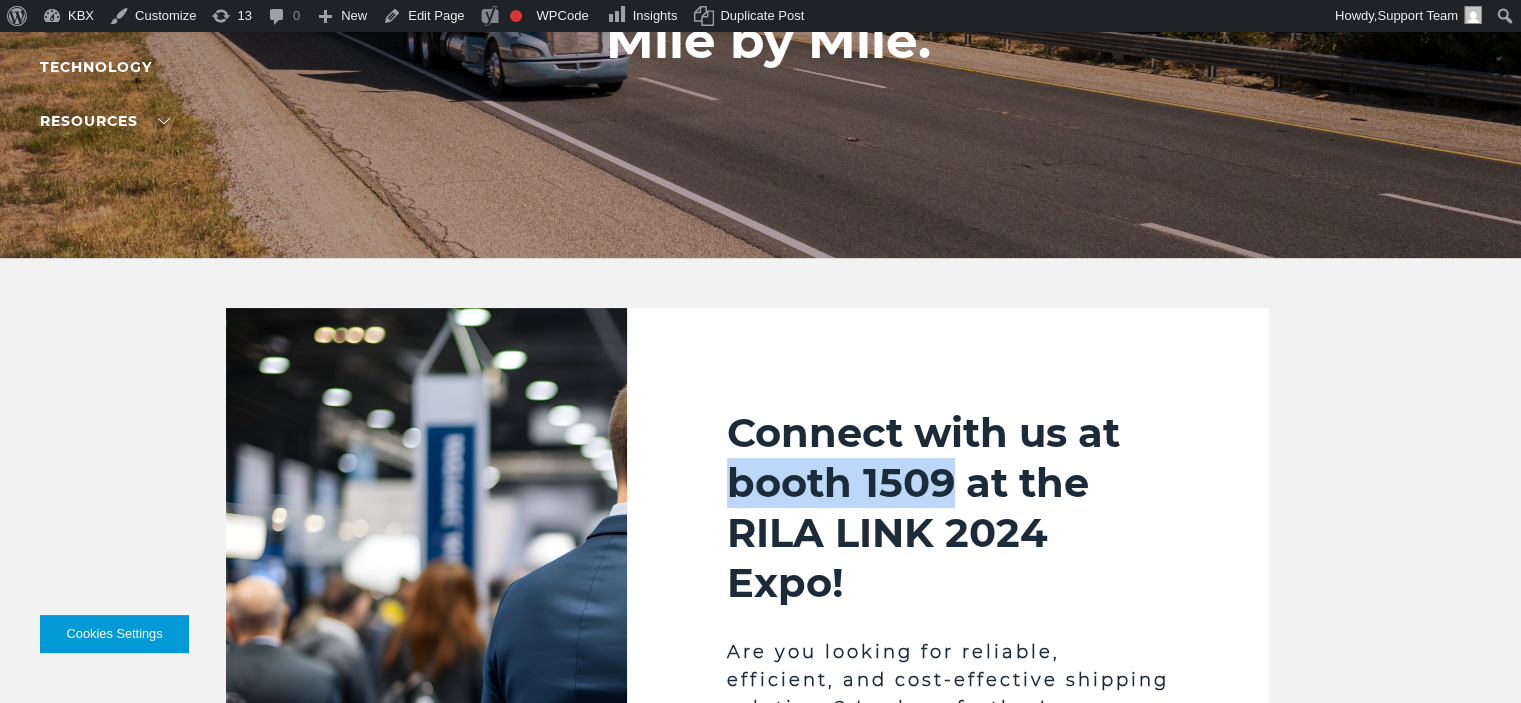 click on "Connect with us at booth 1509 at the RILA LINK 2024 Expo!" at bounding box center (948, 508) 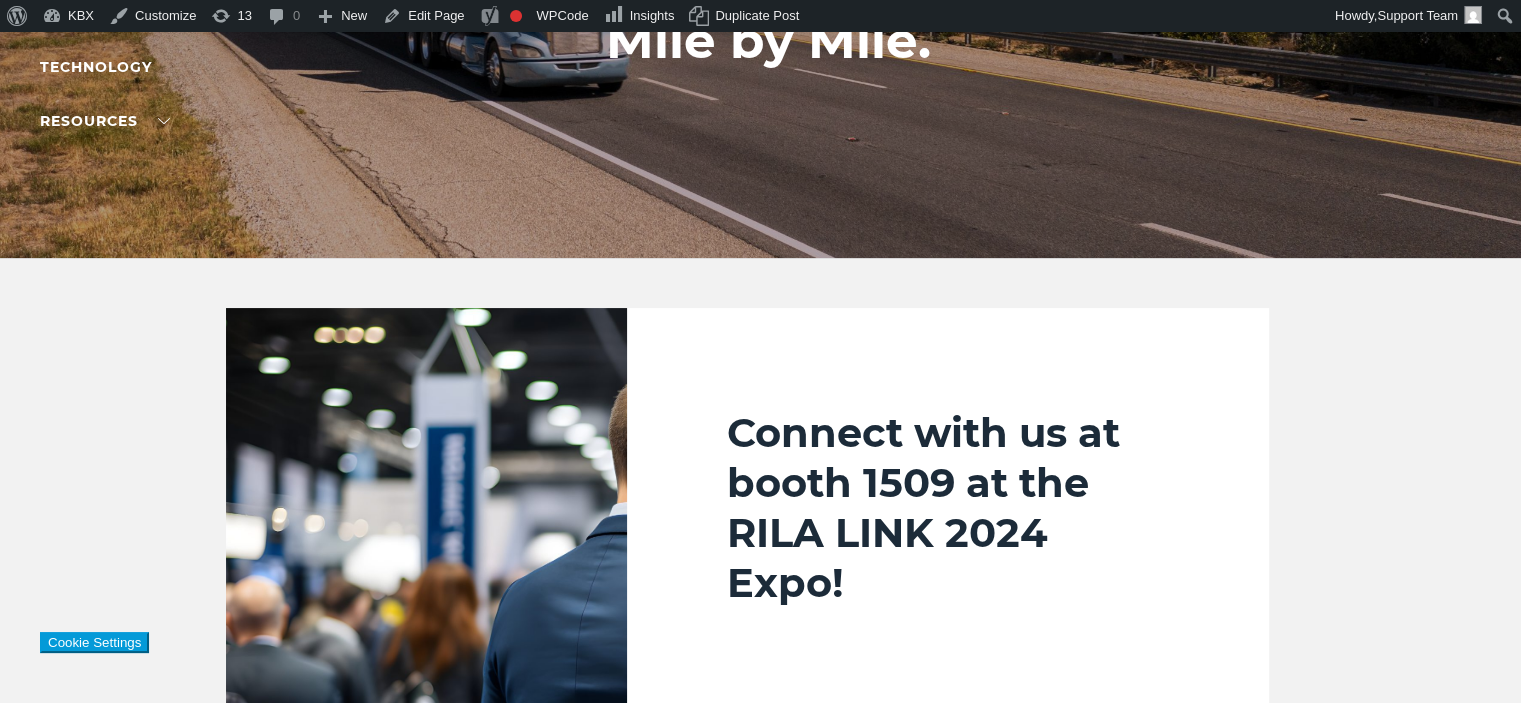 scroll, scrollTop: 266, scrollLeft: 0, axis: vertical 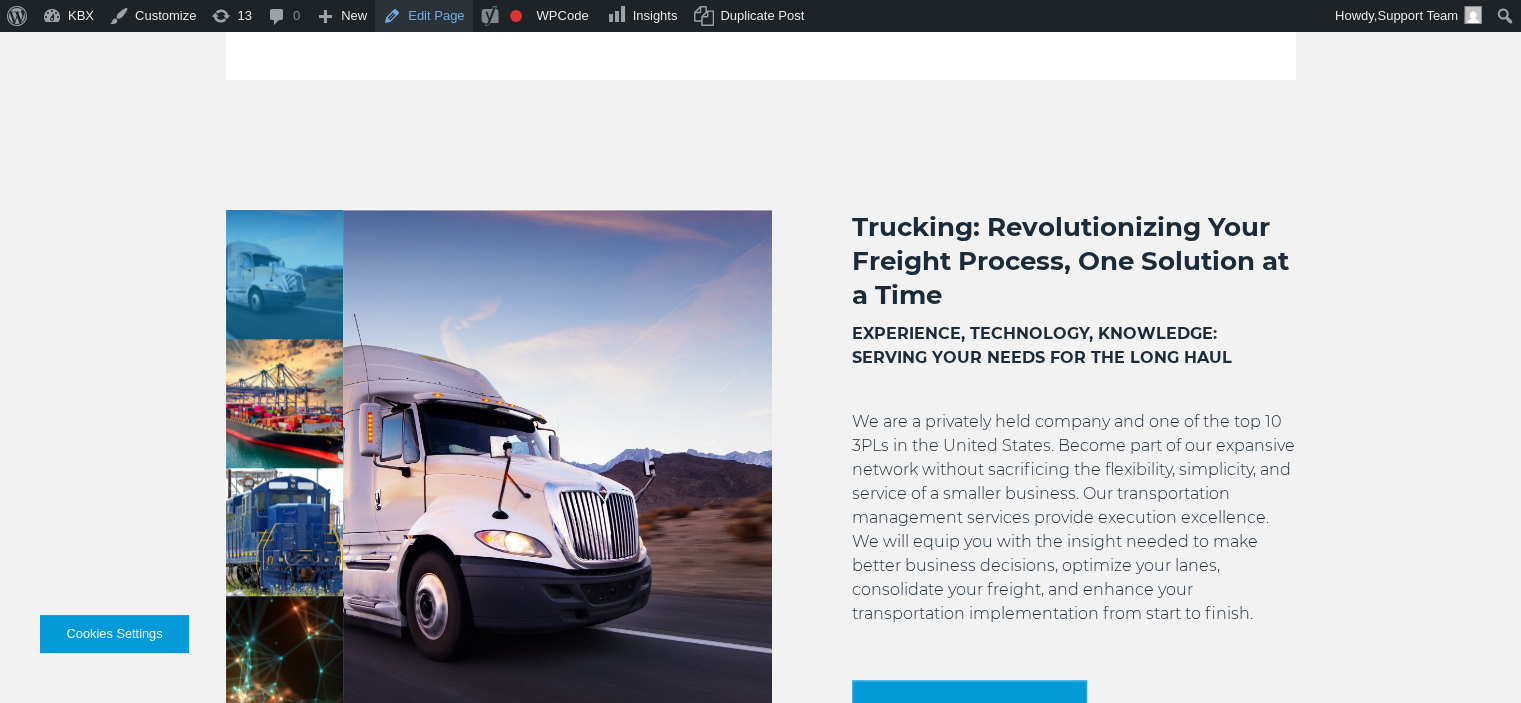 click on "We are a privately held company and one of the top 10 3PLs in the United States. Become part of our expansive network without sacrificing the flexibility, simplicity, and service of a smaller business. Our transportation management services provide execution excellence. We will equip you with the insight needed to make better business decisions, optimize your lanes, consolidate your freight, and enhance your transportation implementation from start to finish." at bounding box center [1074, 530] 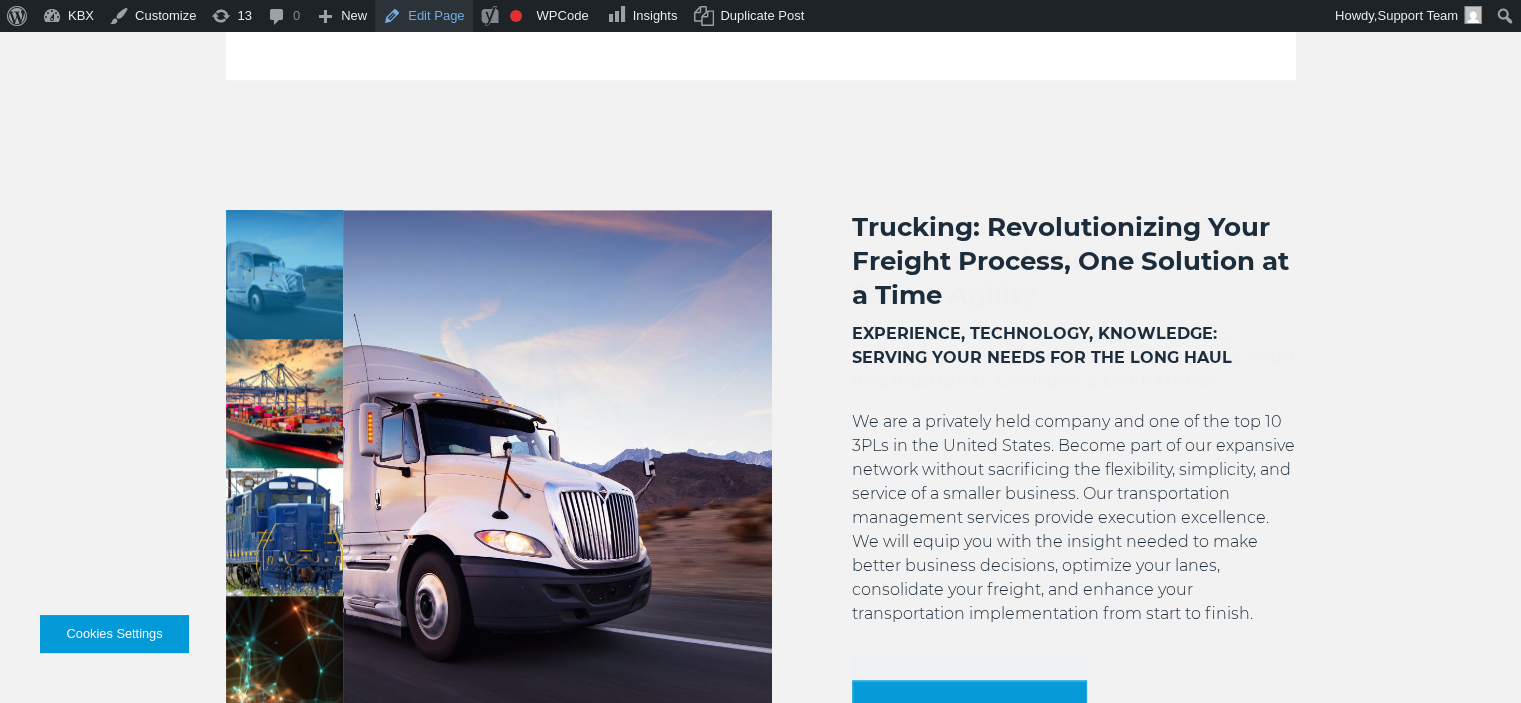 drag, startPoint x: 1143, startPoint y: 515, endPoint x: 1040, endPoint y: 522, distance: 103.23759 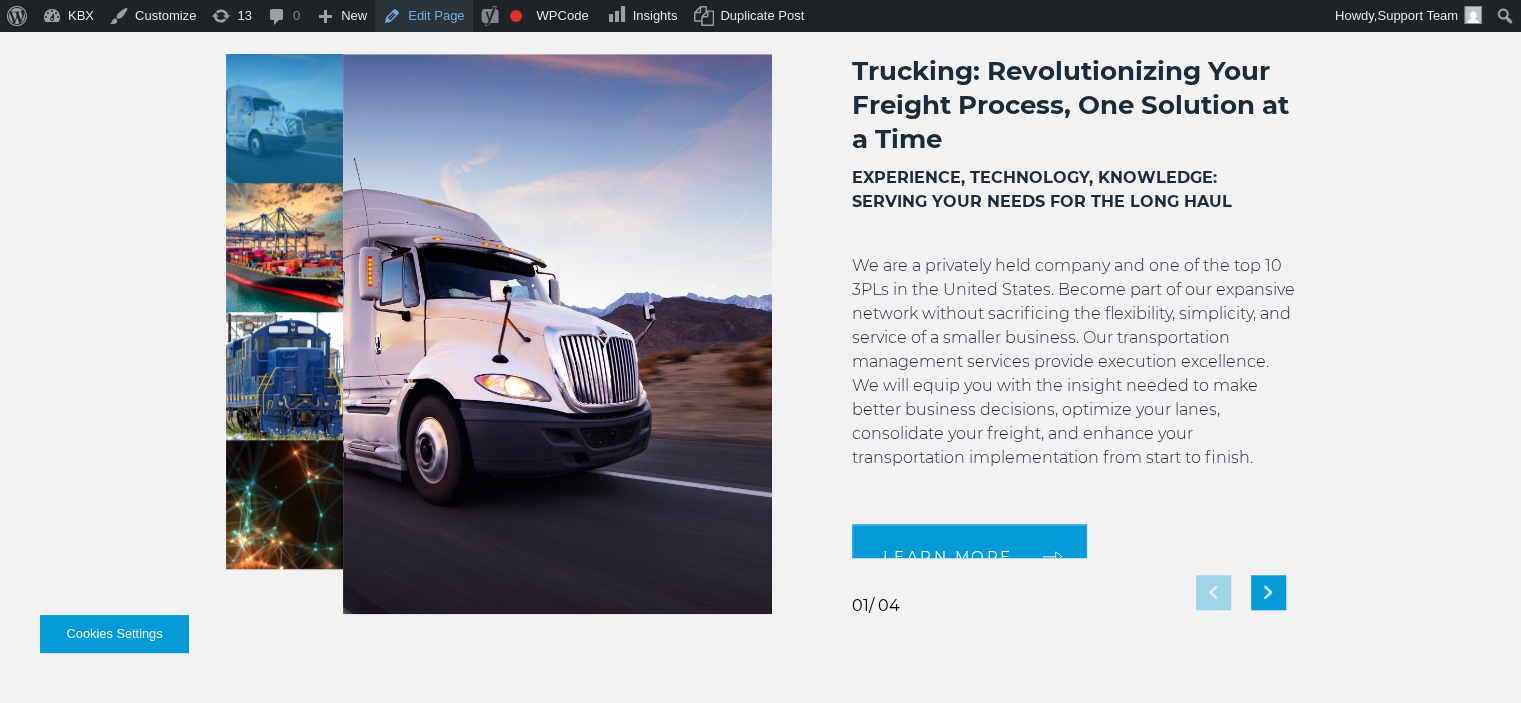 scroll, scrollTop: 1800, scrollLeft: 0, axis: vertical 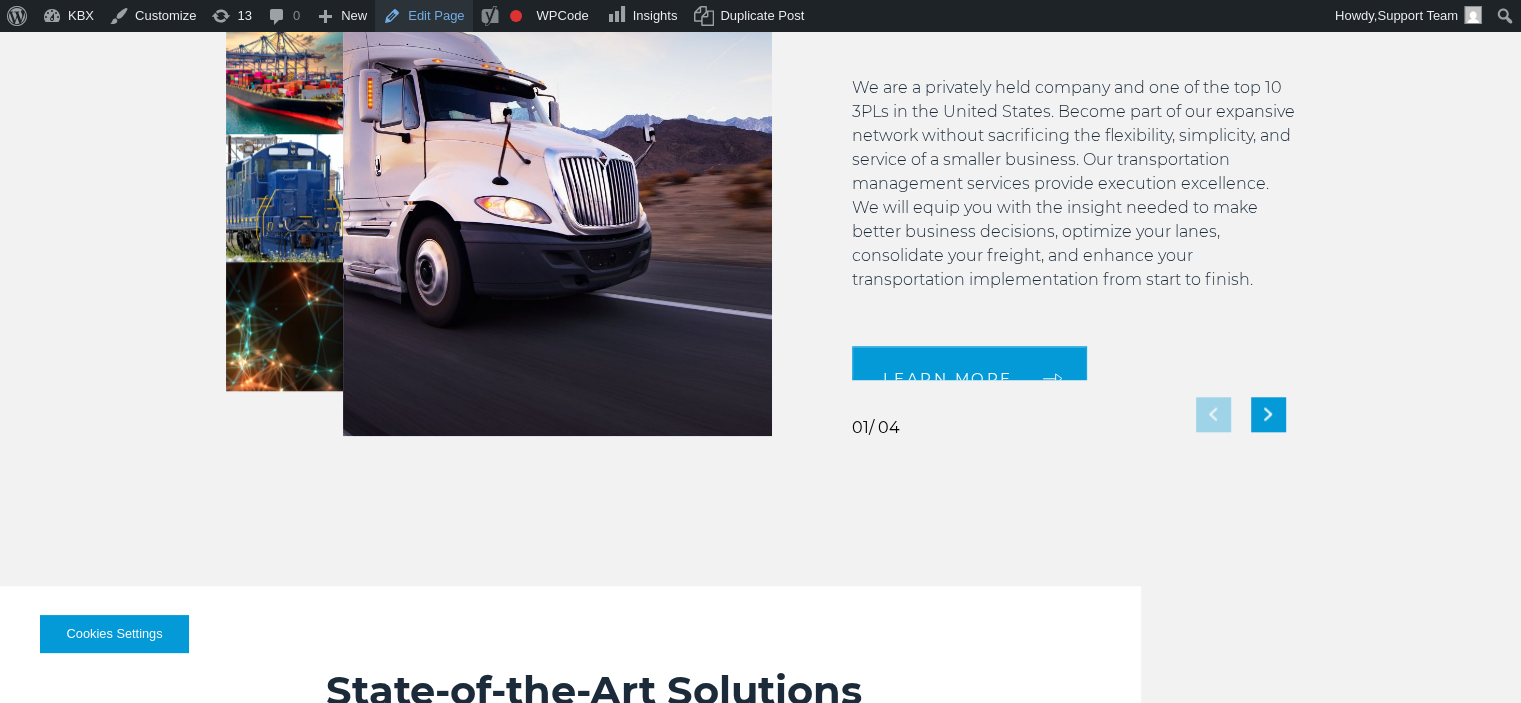 click on "Trucking: Revolutionizing Your Freight Process, One Solution at a Time
EXPERIENCE, TECHNOLOGY, KNOWLEDGE: SERVING YOUR NEEDS FOR THE LONG HAUL
We are a privately held company and one of the top 10 3PLs in the United States. Become part of our expansive network without sacrificing the flexibility, simplicity, and service of a smaller business. Our transportation management services provide execution excellence. We will equip you with the insight needed to make better business decisions, optimize your lanes, consolidate your freight, and enhance your transportation implementation from start to finish.
LEARN MORE 01" at bounding box center (1034, 156) 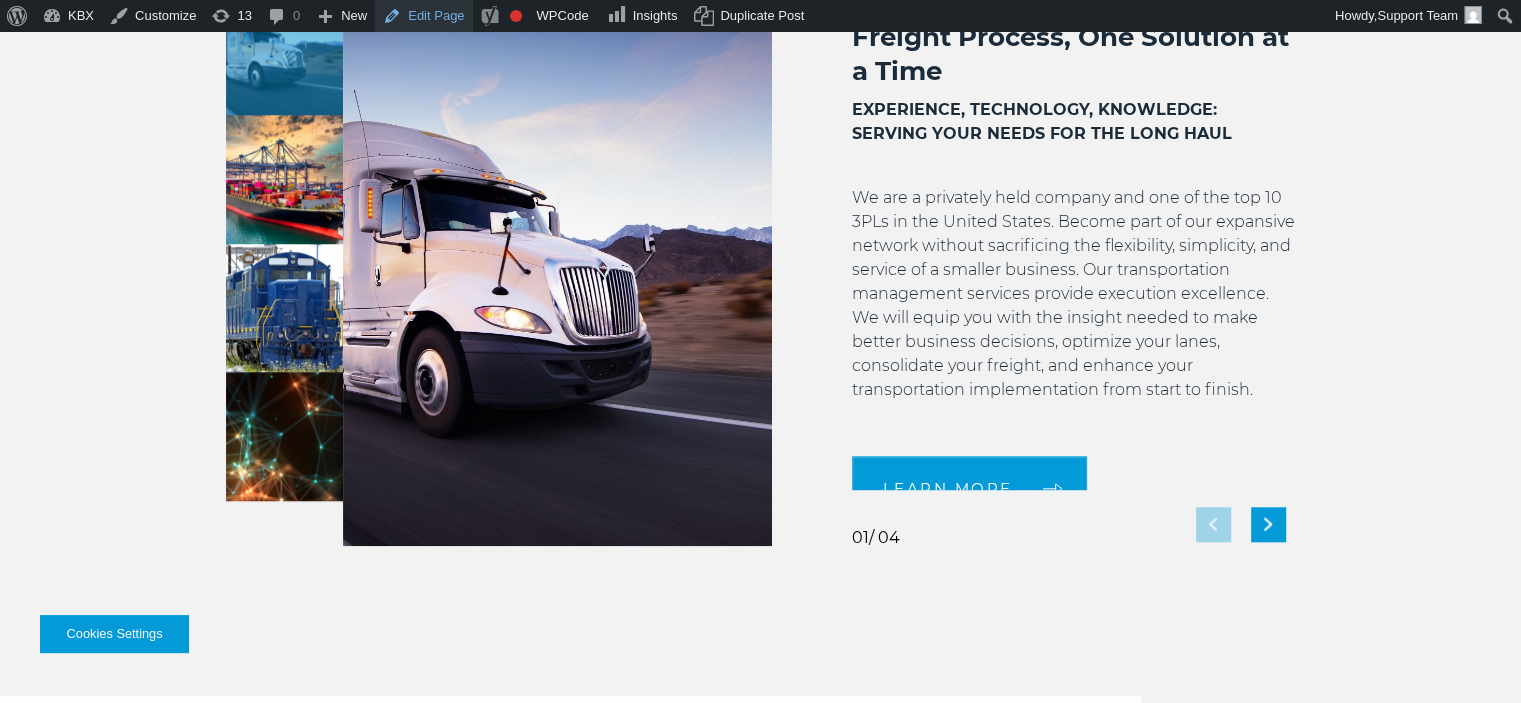 scroll, scrollTop: 1666, scrollLeft: 0, axis: vertical 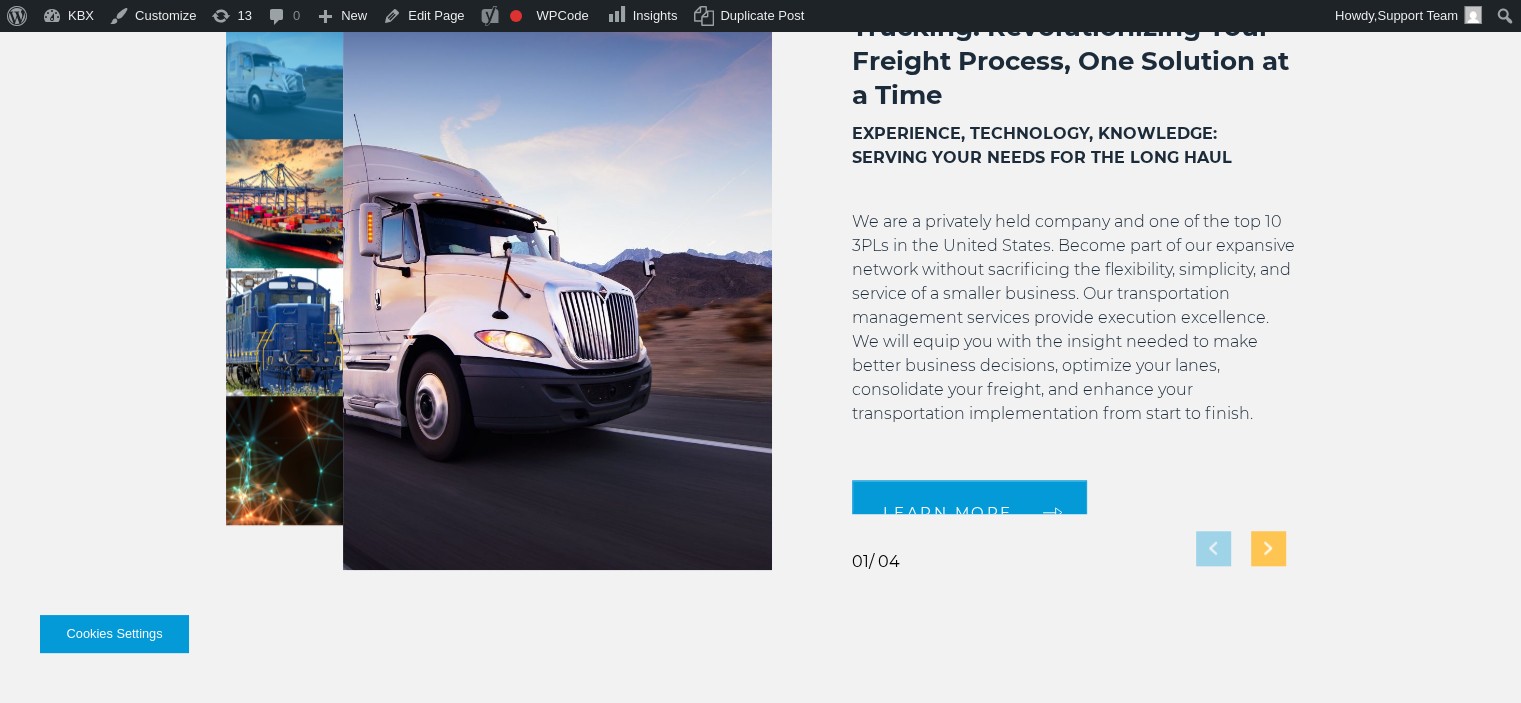 click at bounding box center (1268, 548) 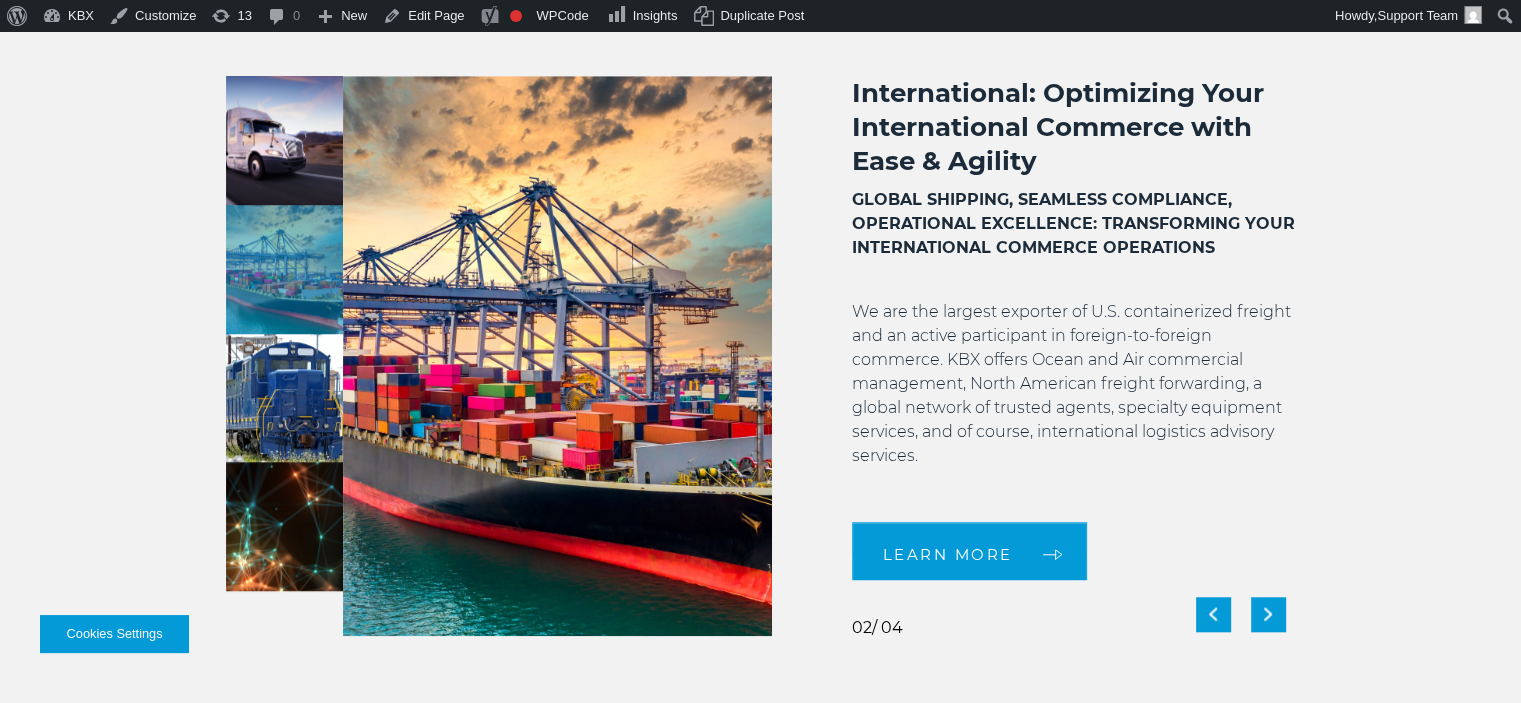 scroll, scrollTop: 1533, scrollLeft: 0, axis: vertical 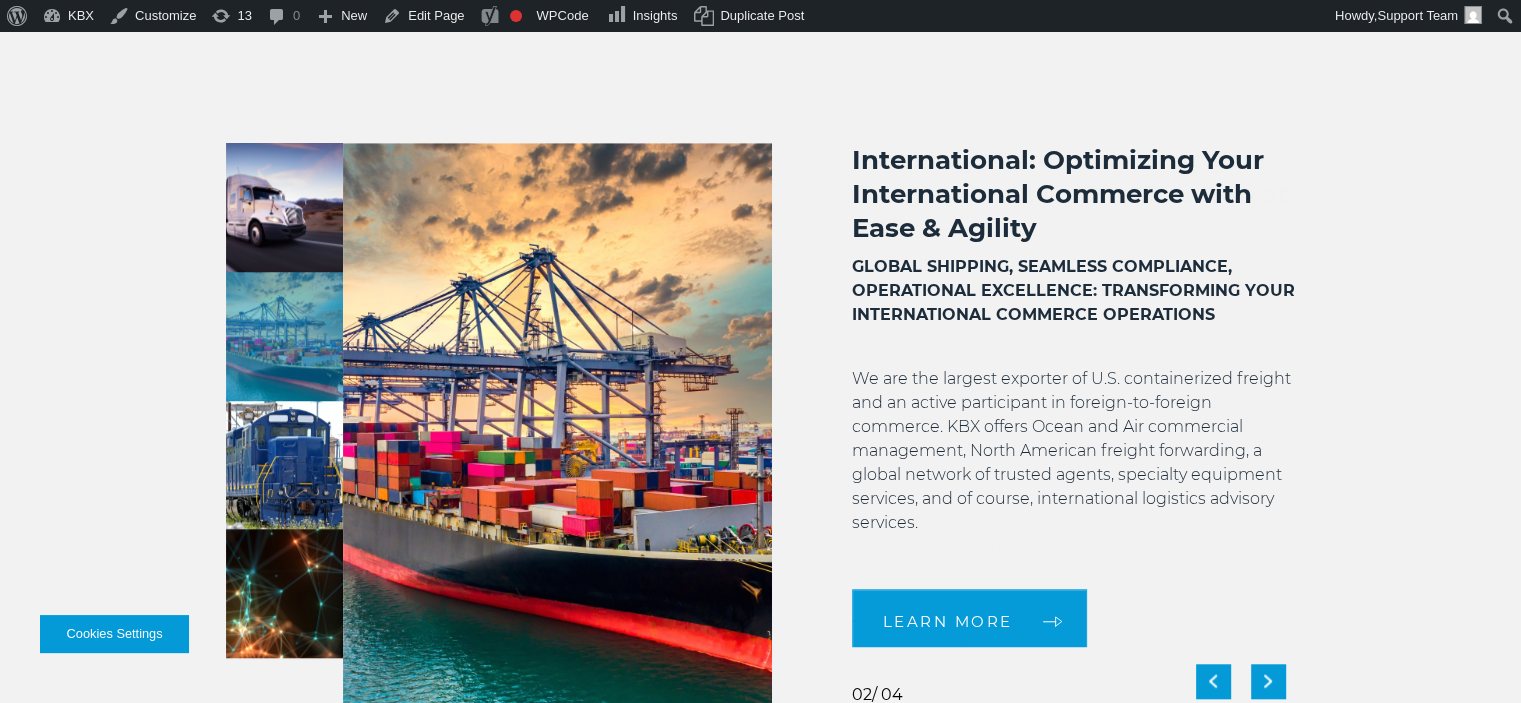 click on "We are the largest exporter of U.S. containerized freight and an active participant in foreign-to-foreign commerce. KBX offers Ocean and Air commercial management, North American freight forwarding, a global network of trusted agents, specialty equipment services, and of course, international logistics advisory services." at bounding box center (1074, 463) 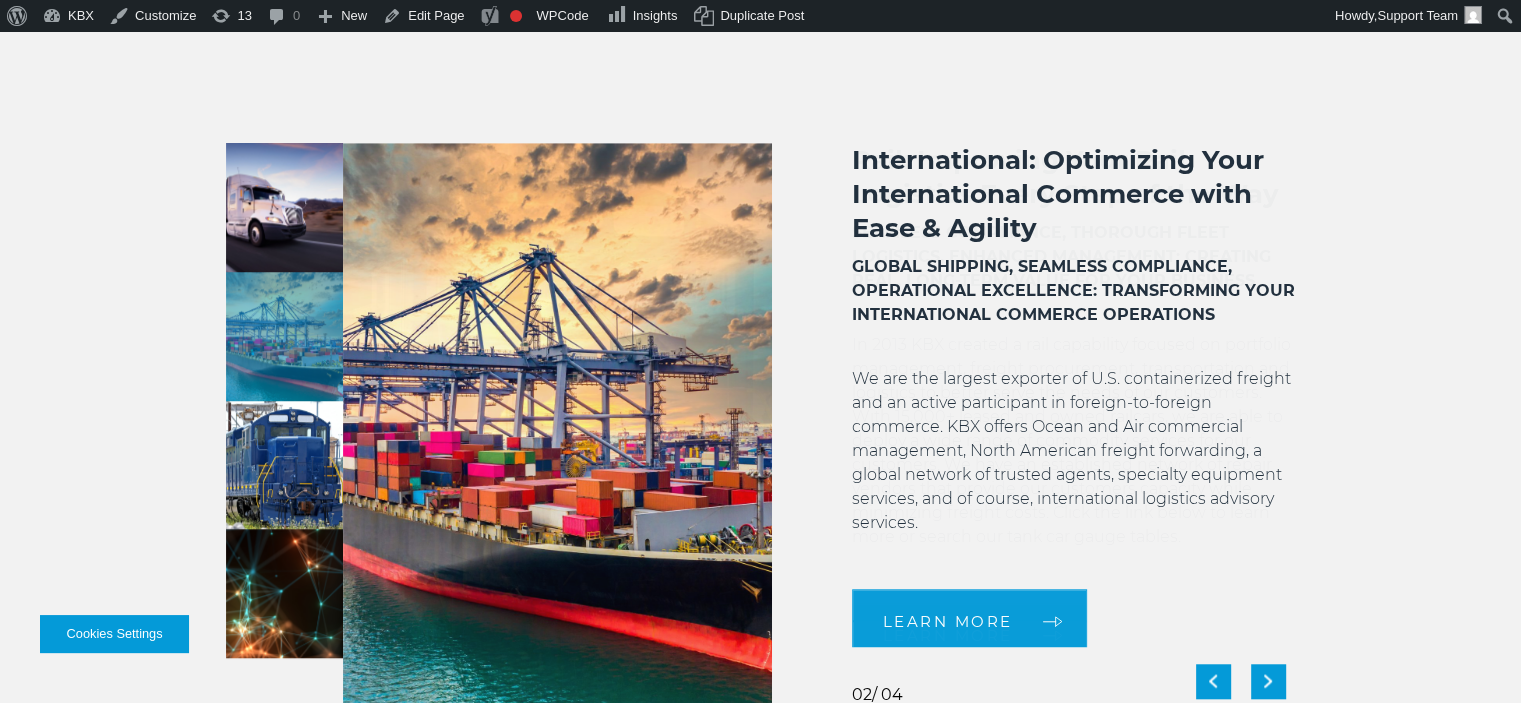 drag, startPoint x: 1028, startPoint y: 423, endPoint x: 1004, endPoint y: 456, distance: 40.804413 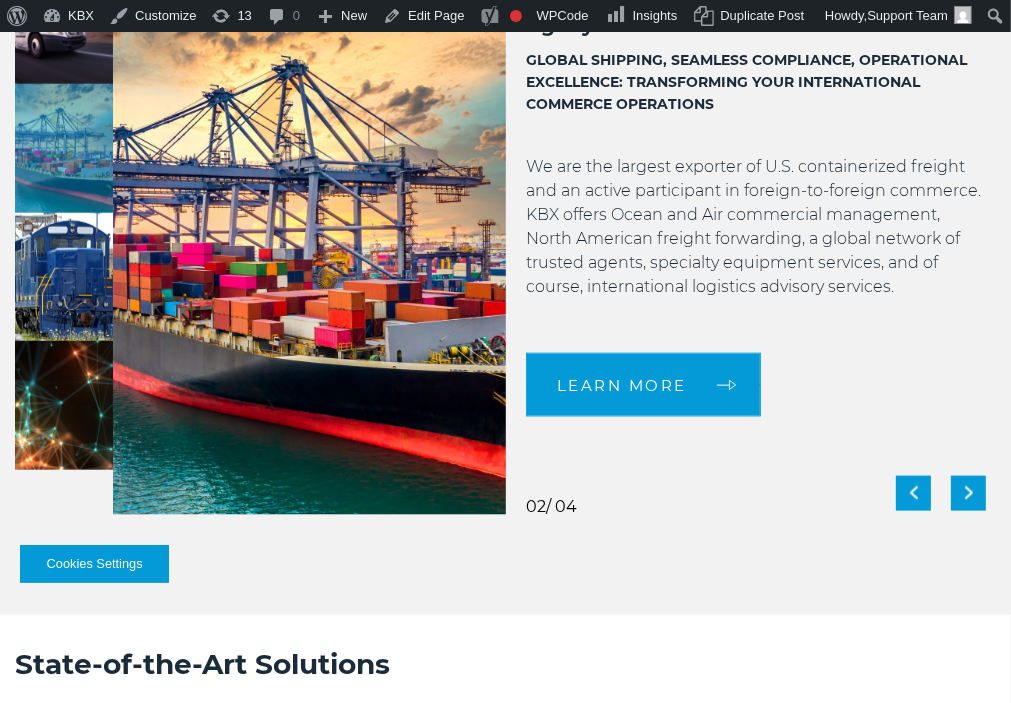 scroll, scrollTop: 1484, scrollLeft: 0, axis: vertical 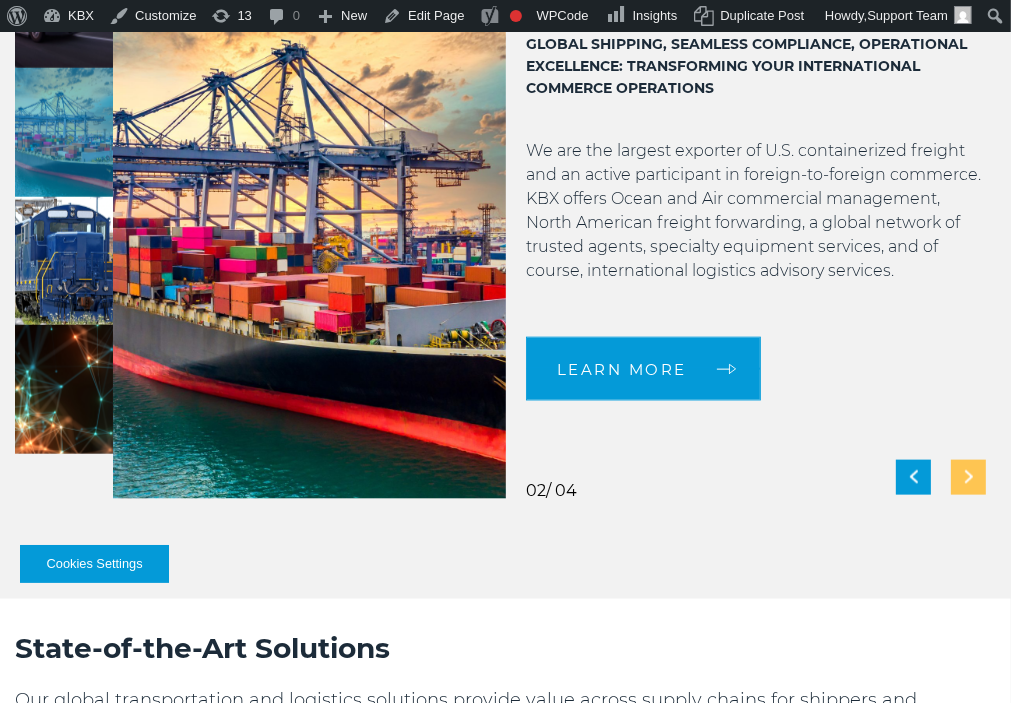 click at bounding box center (968, 477) 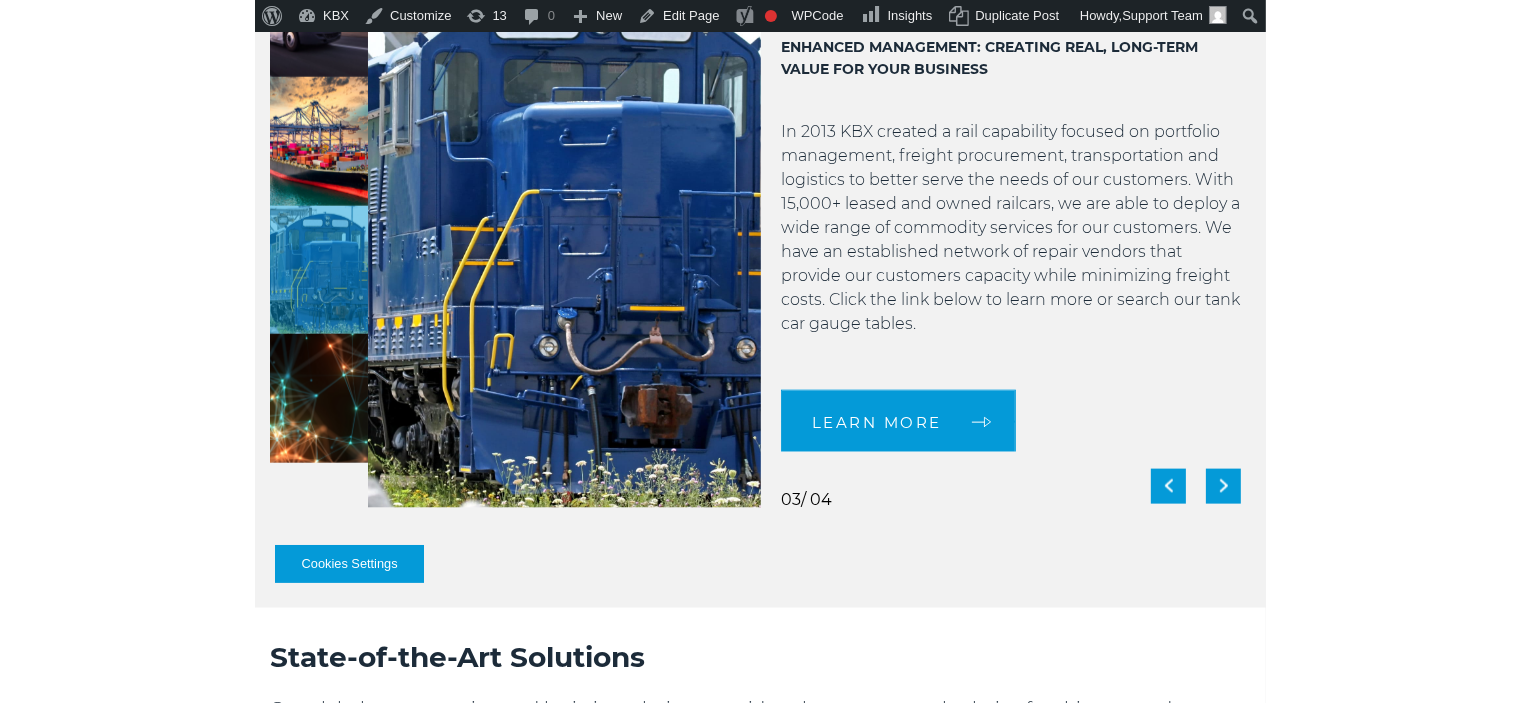 scroll, scrollTop: 1351, scrollLeft: 0, axis: vertical 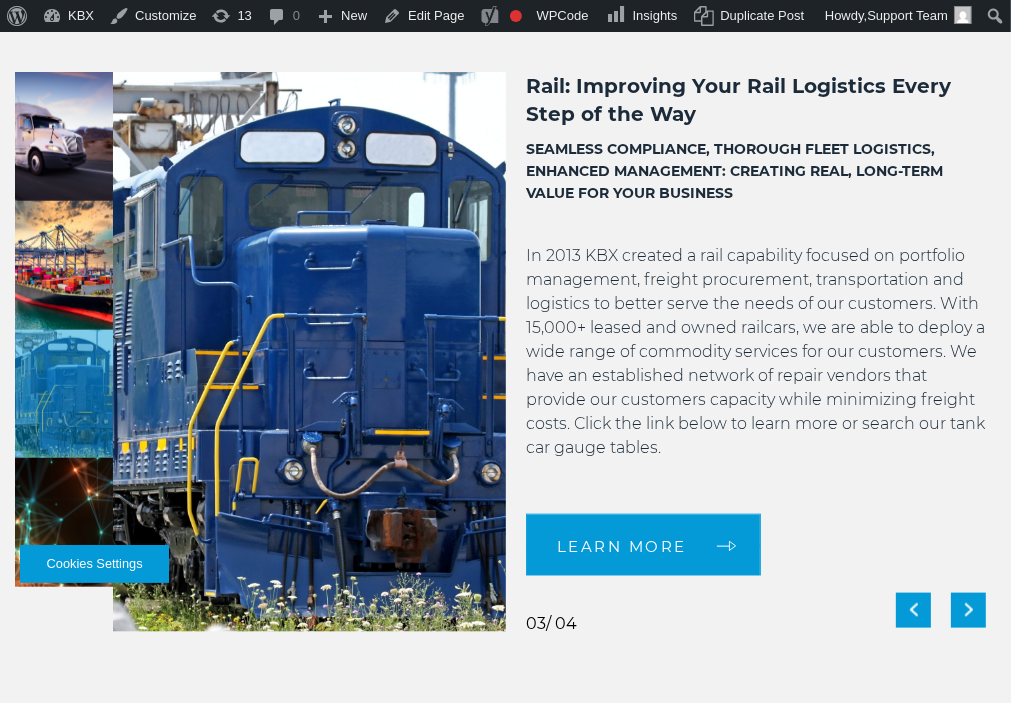 click on "Rail: Improving Your Rail Logistics Every Step of the Way" at bounding box center [756, 100] 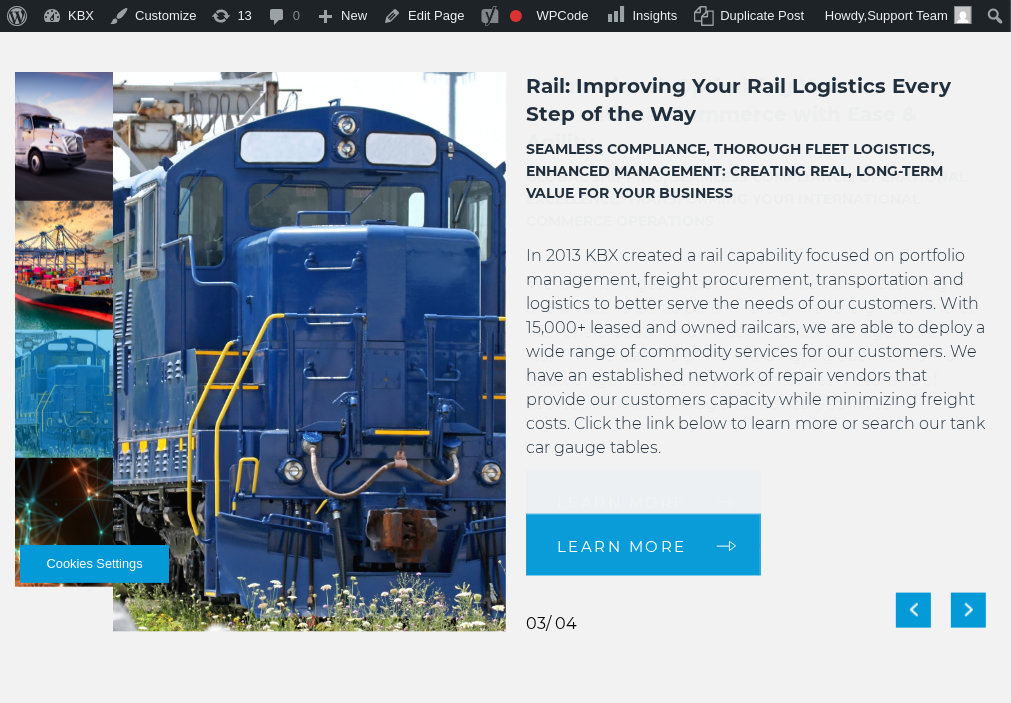 drag, startPoint x: 816, startPoint y: 147, endPoint x: 835, endPoint y: 150, distance: 19.235384 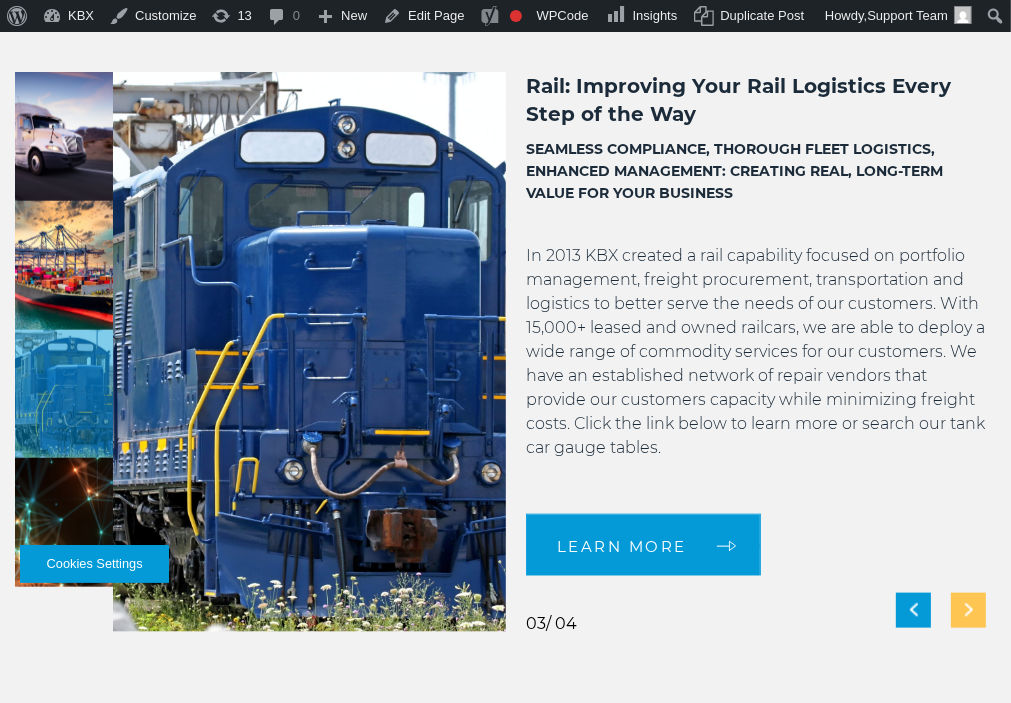 click at bounding box center (968, 610) 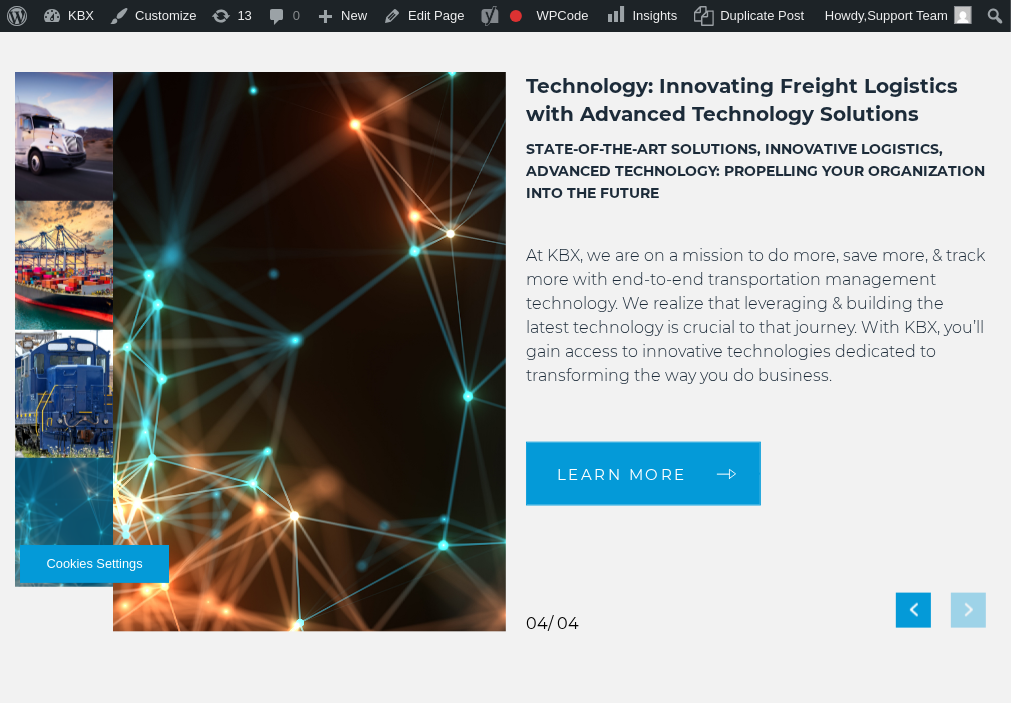 click on "Technology: Innovating Freight Logistics with Advanced Technology Solutions" at bounding box center [756, 100] 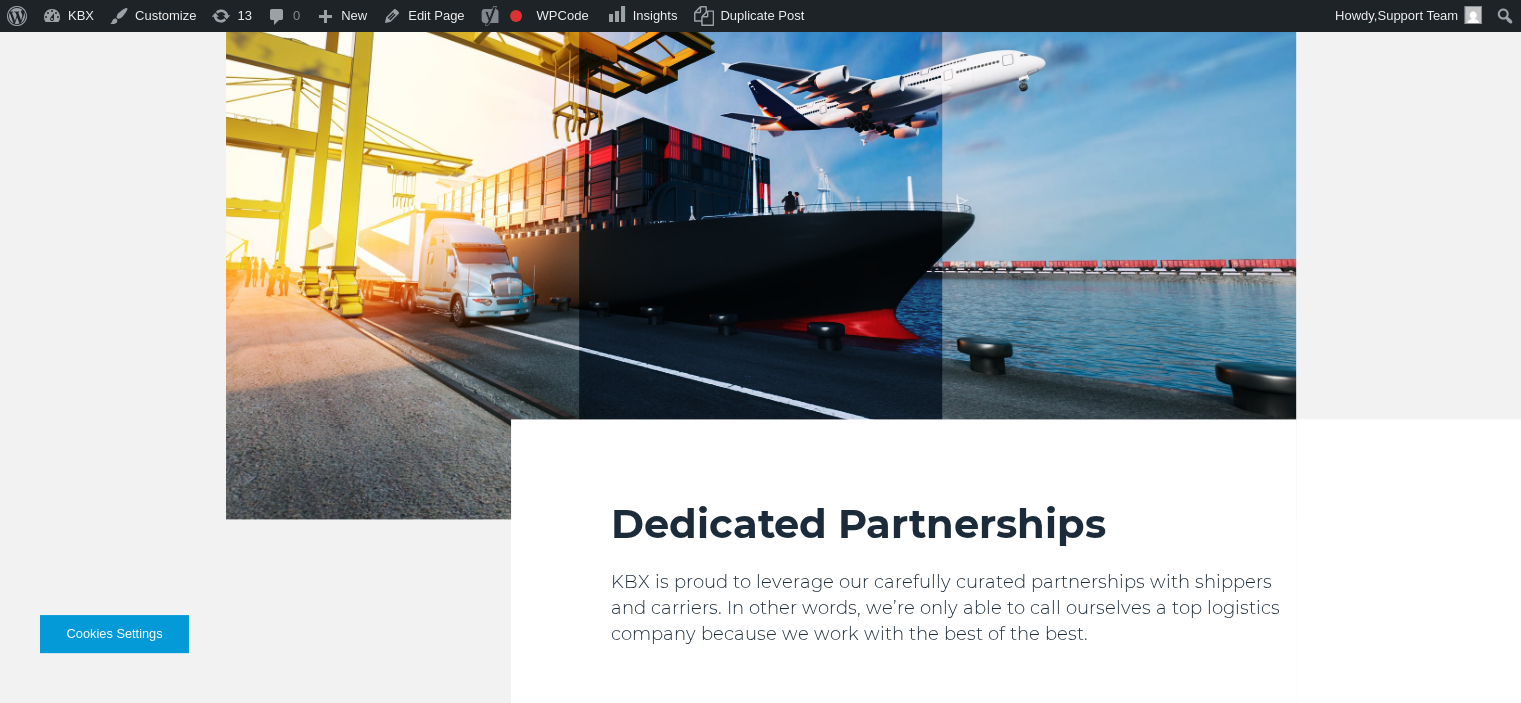 scroll, scrollTop: 2769, scrollLeft: 0, axis: vertical 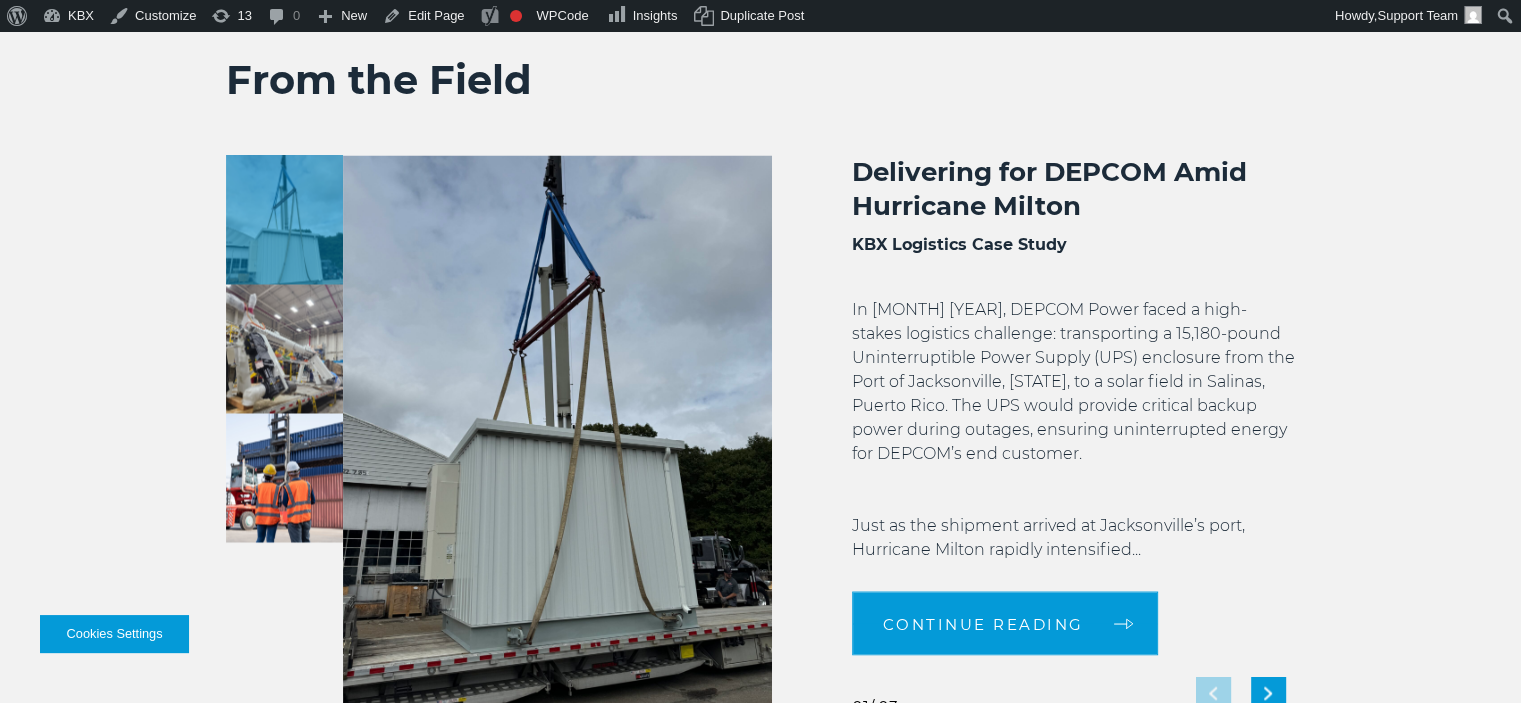 click on "Delivering for DEPCOM Amid Hurricane Milton" at bounding box center [1074, 189] 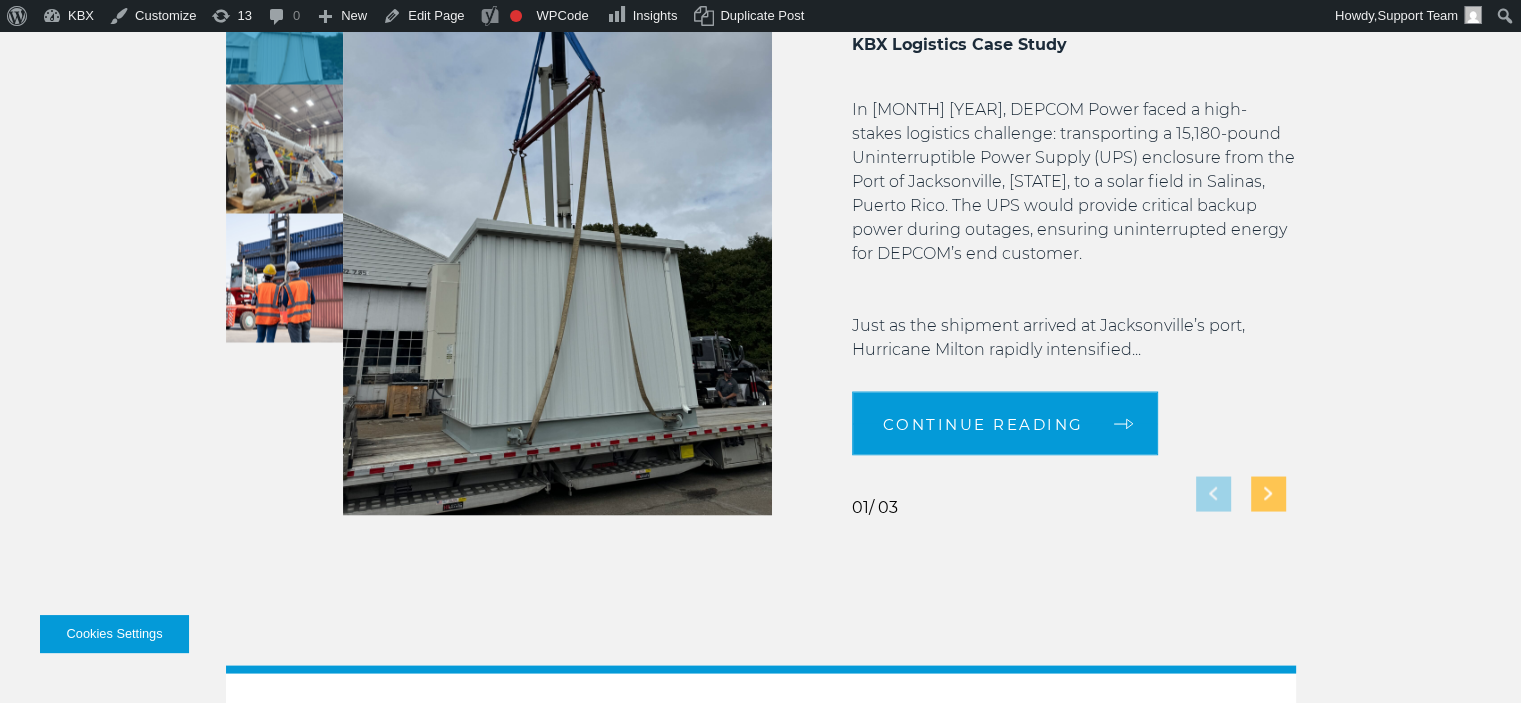 click at bounding box center (1268, 493) 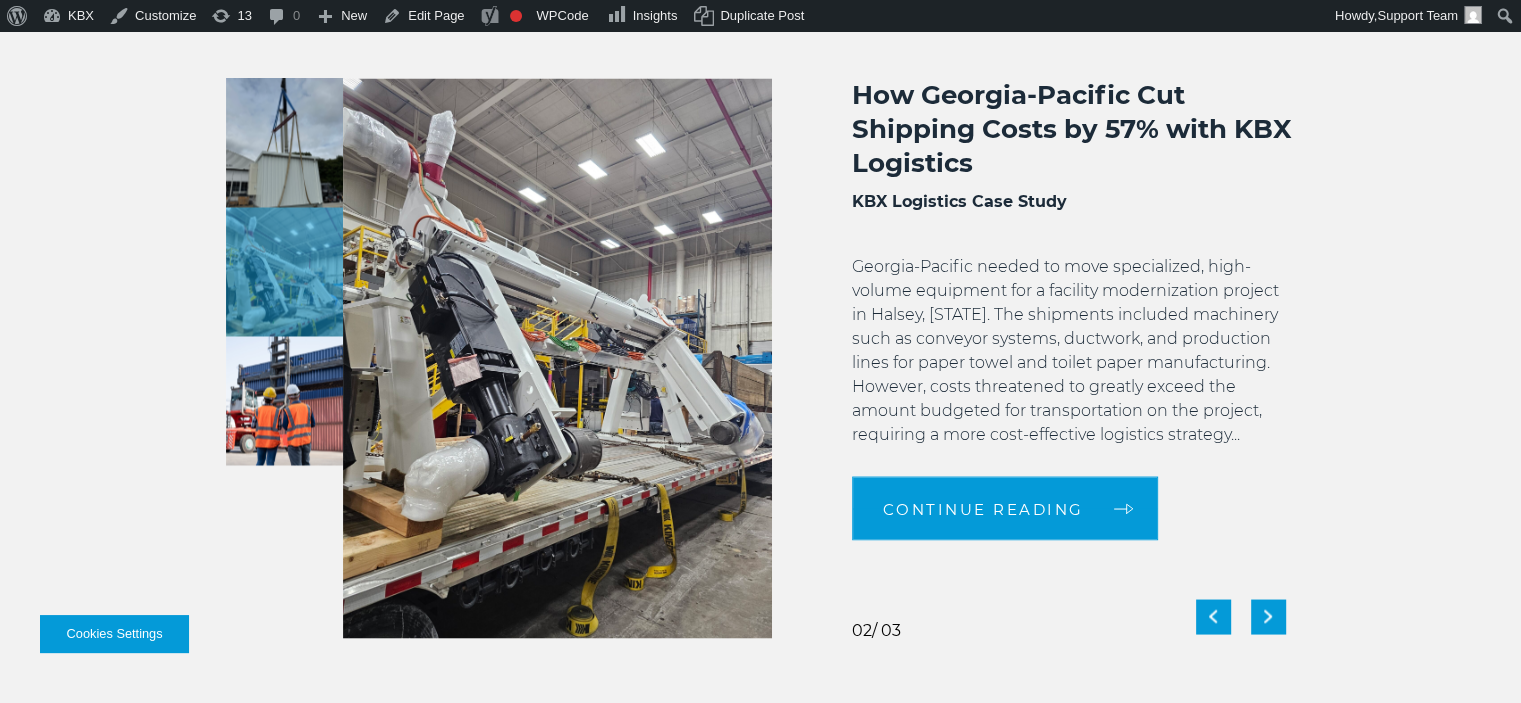scroll, scrollTop: 3569, scrollLeft: 0, axis: vertical 